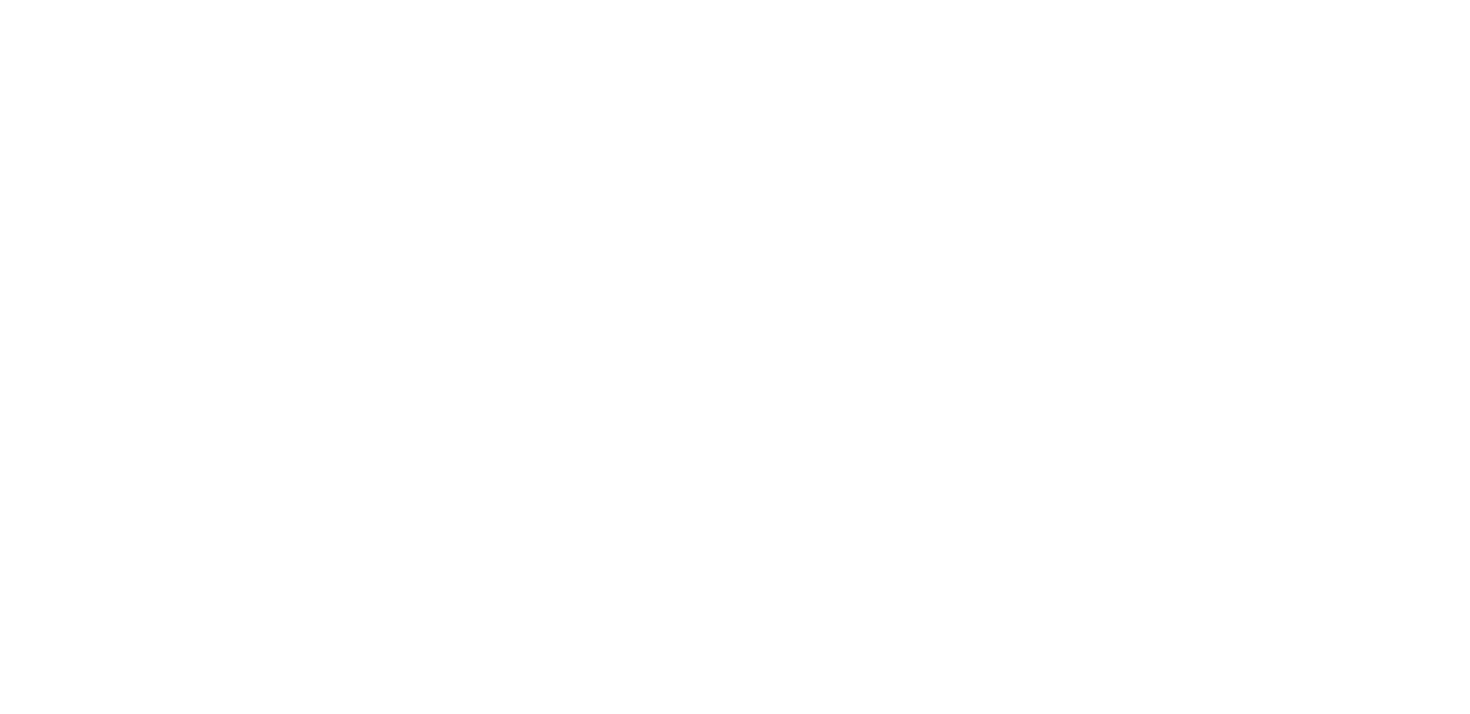 scroll, scrollTop: 0, scrollLeft: 0, axis: both 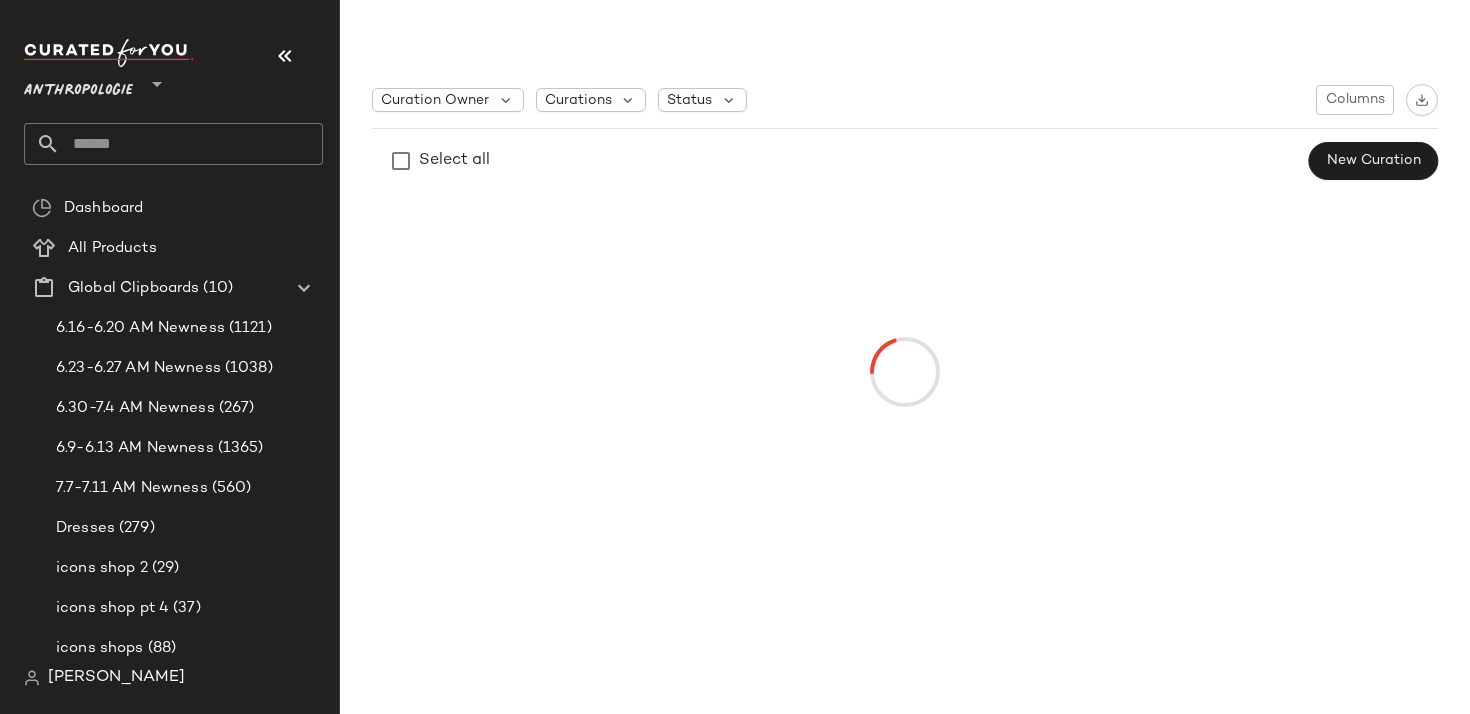 click on "Anthropologie" at bounding box center (78, 86) 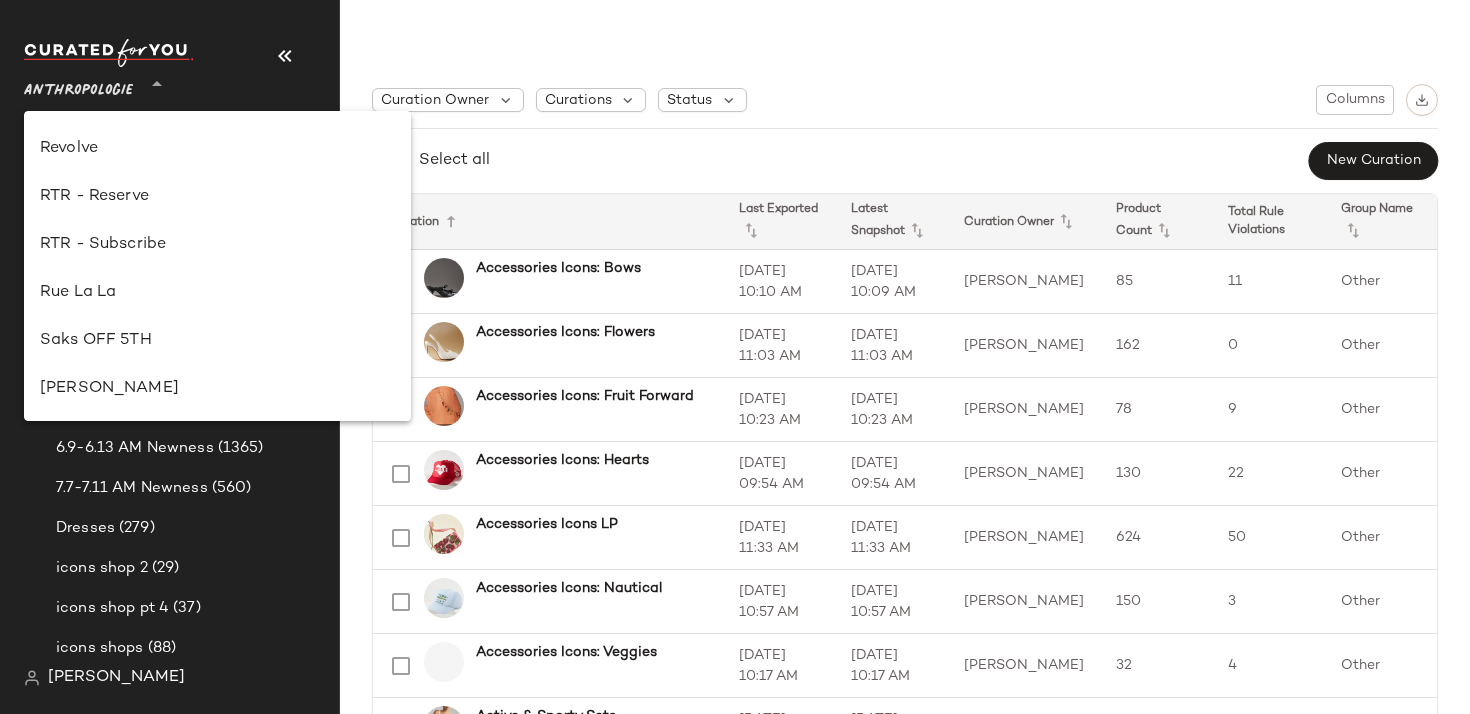 scroll, scrollTop: 1338, scrollLeft: 0, axis: vertical 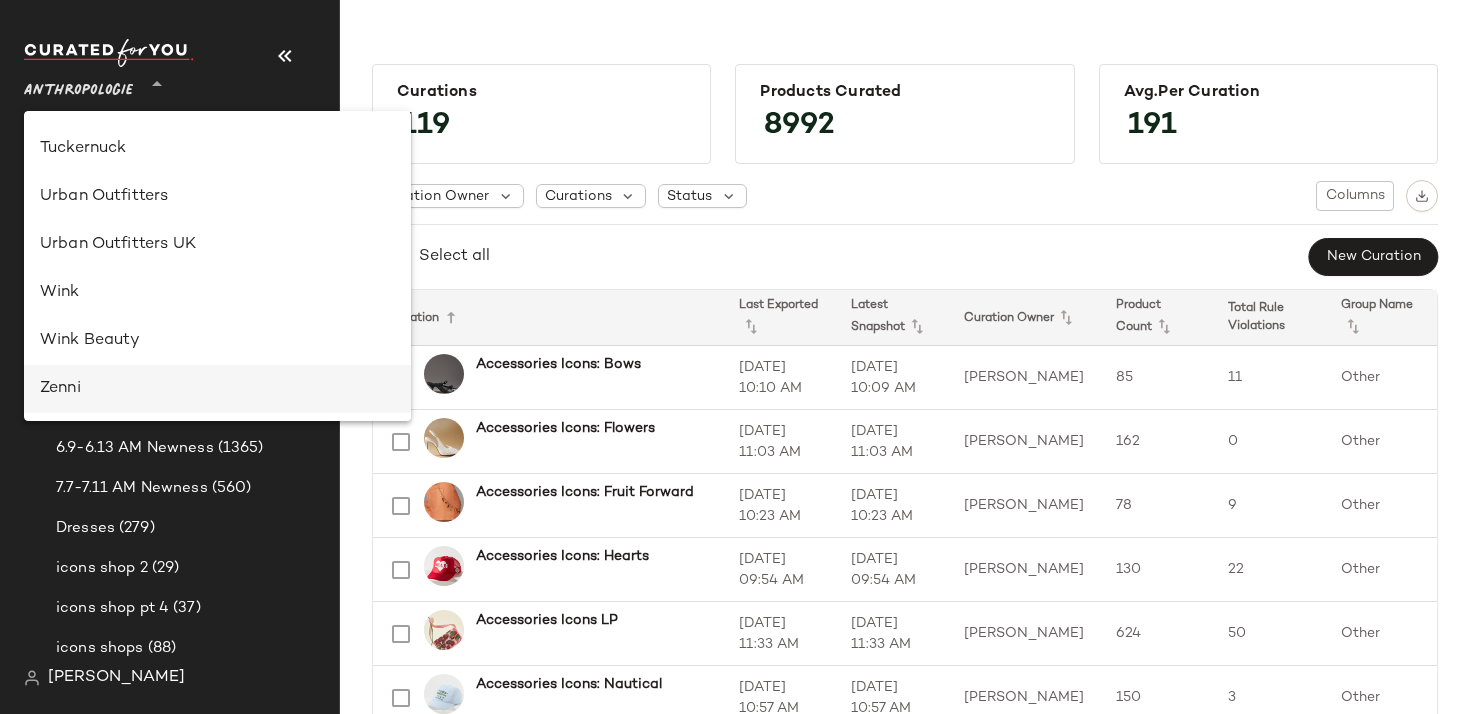 click on "Zenni" 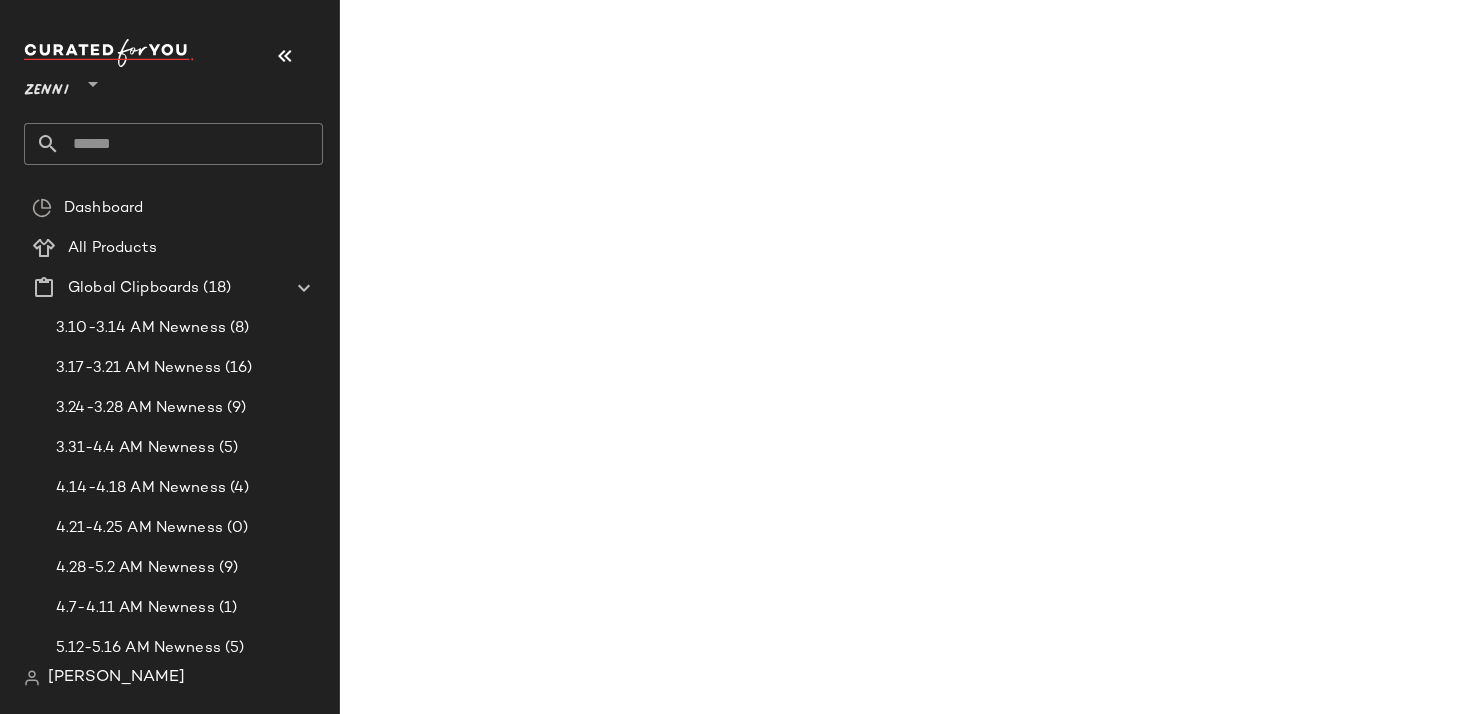 click on "Zenni **" 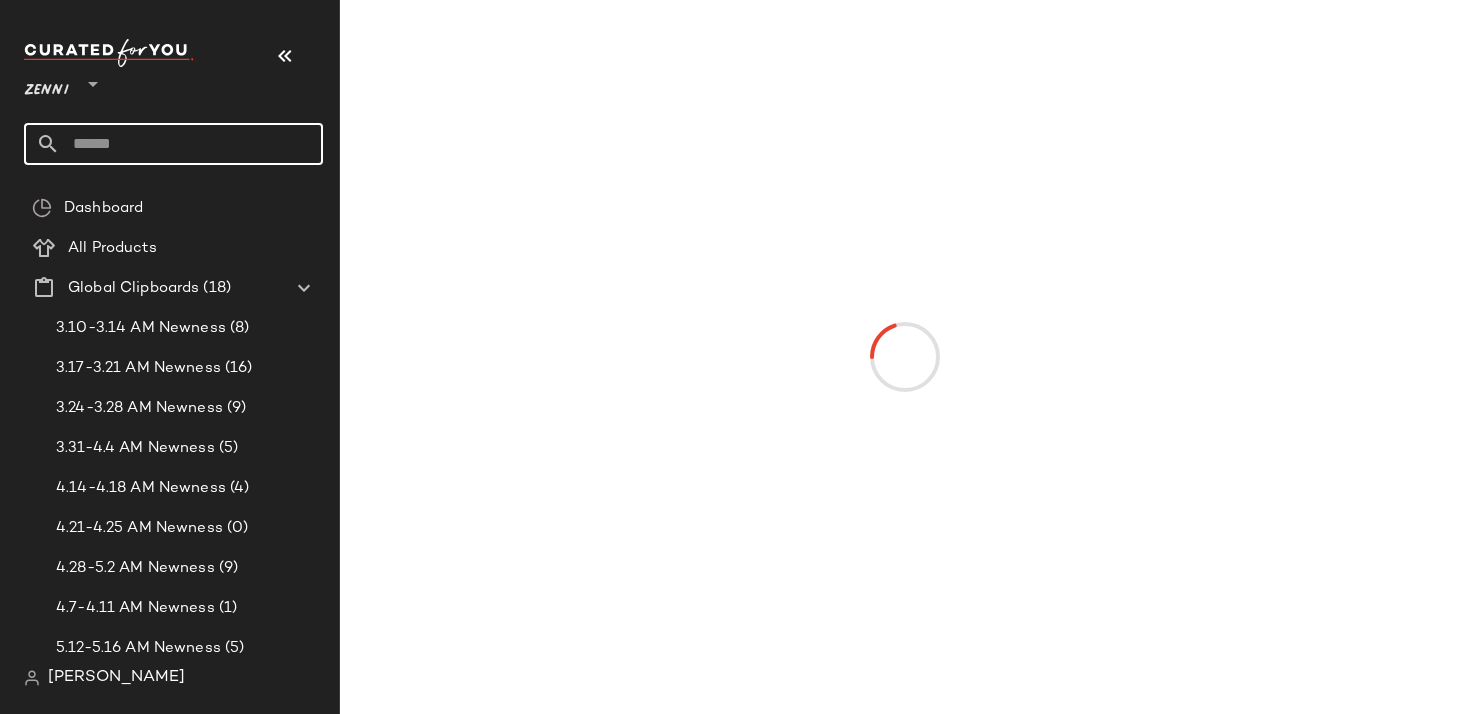 click 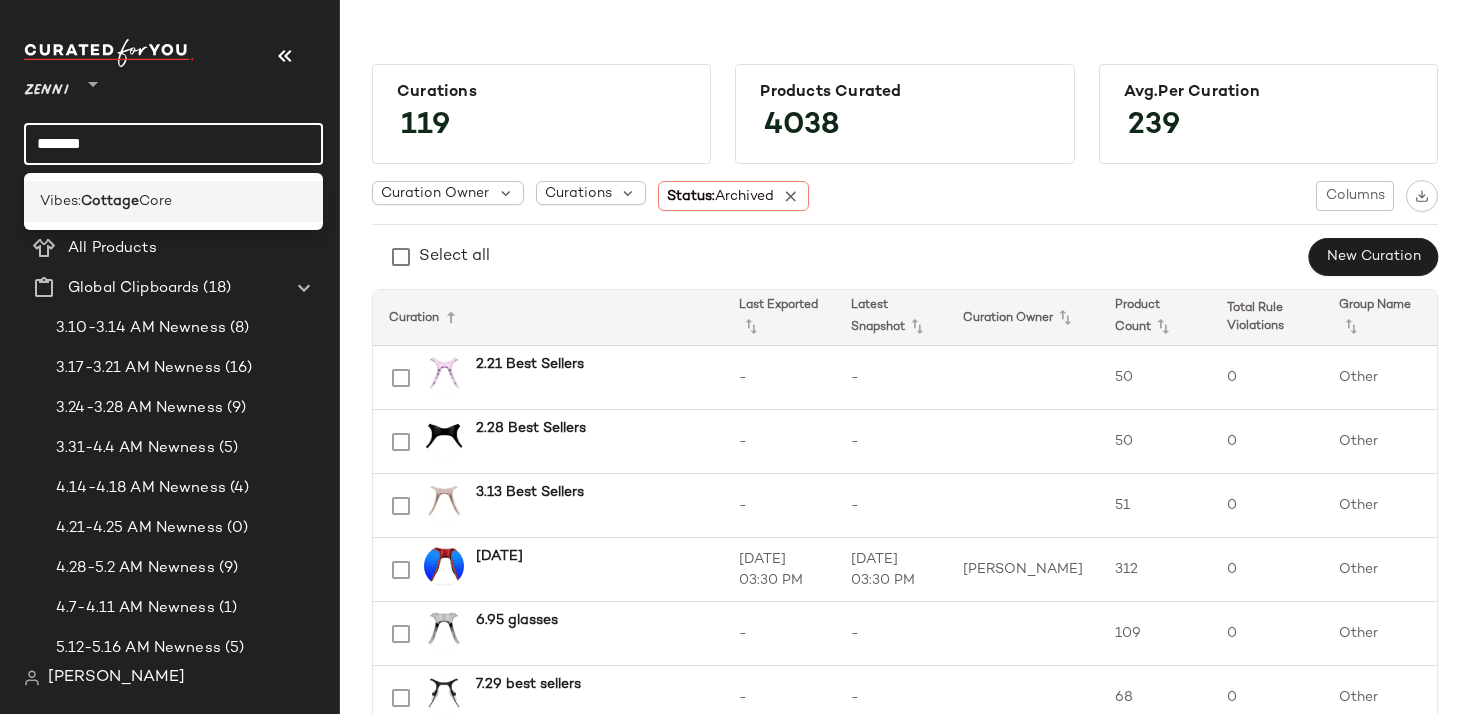 click on "Vibes:  Cottage  Core" 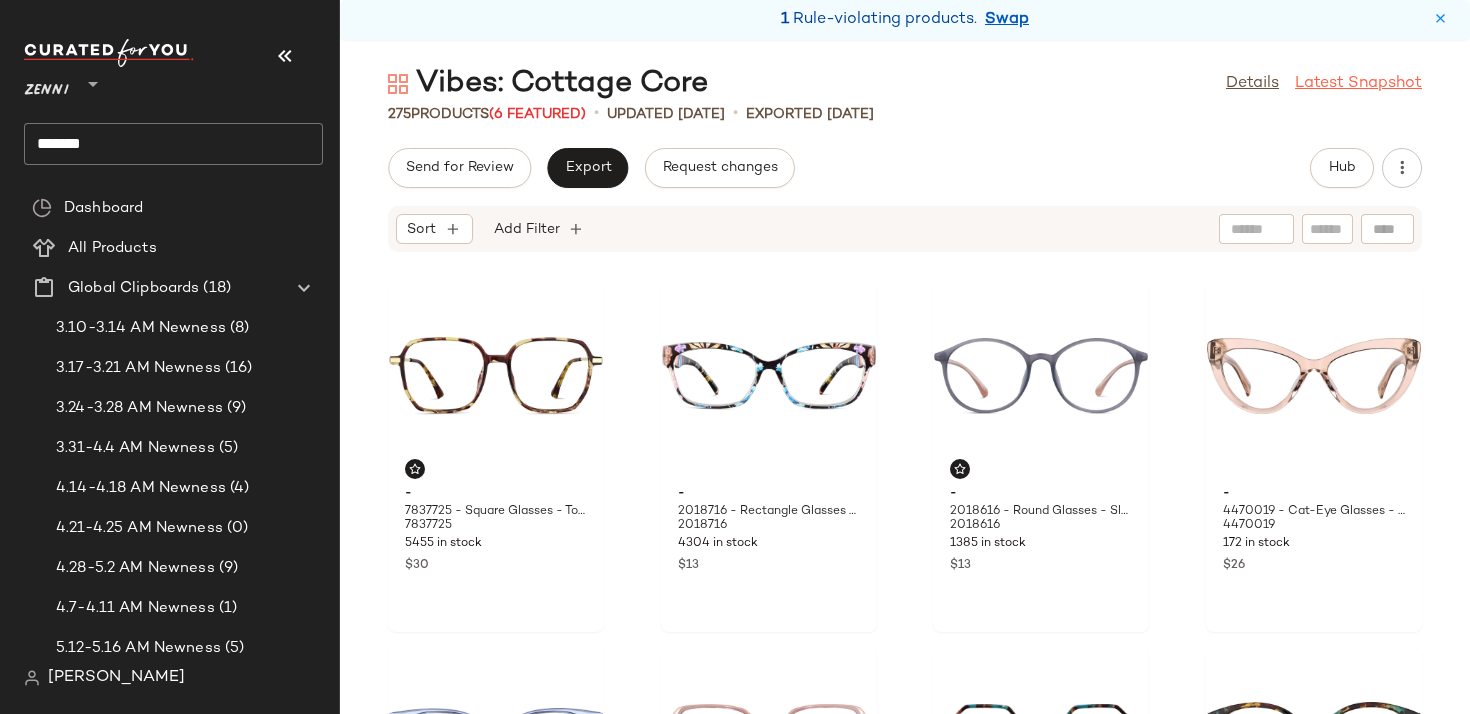 click on "Latest Snapshot" at bounding box center (1358, 84) 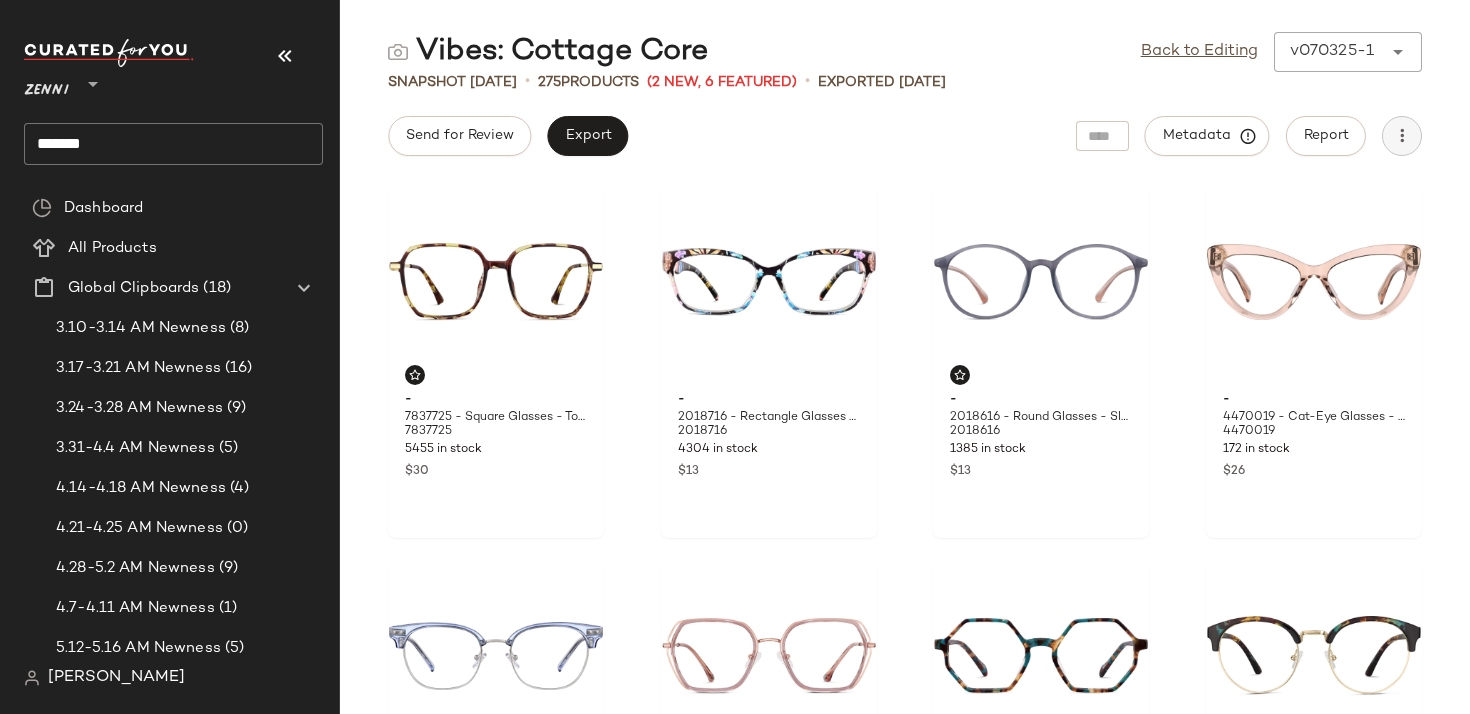 click 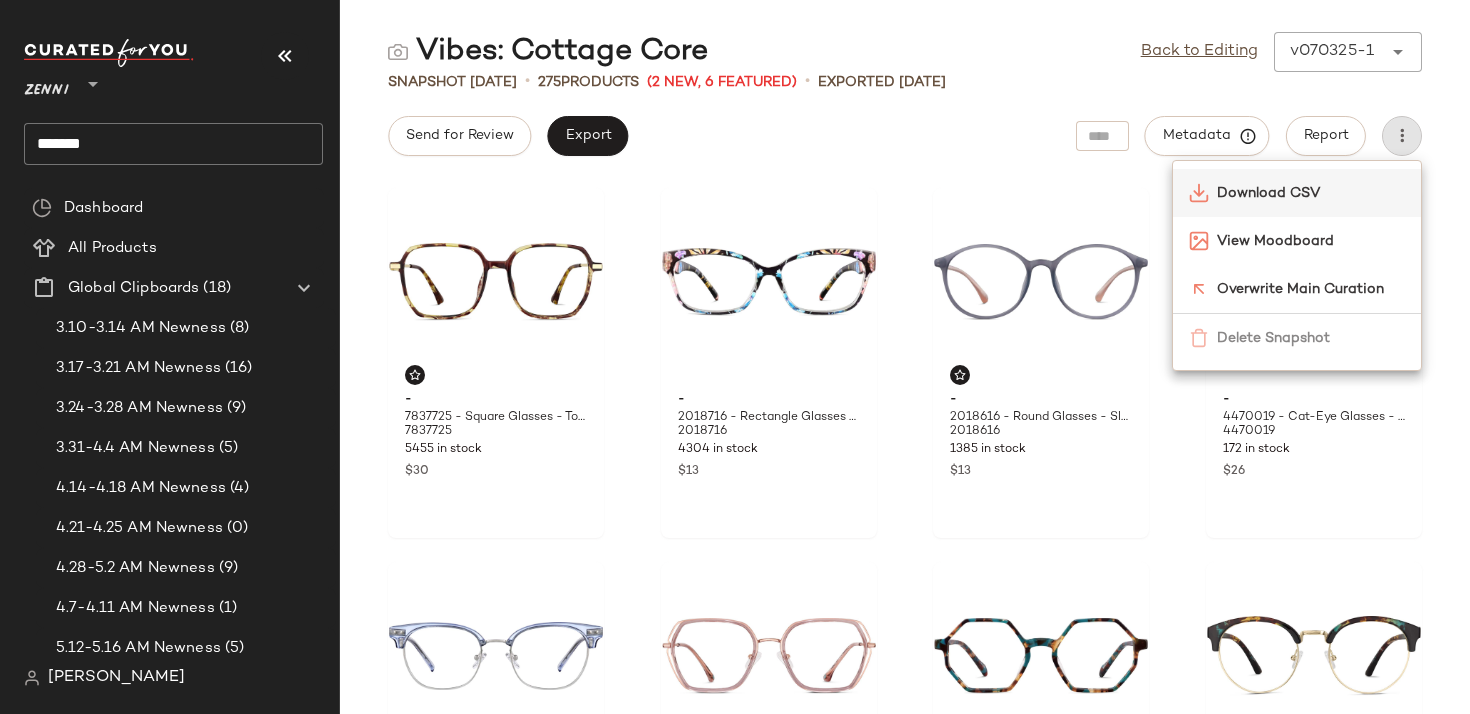 click on "Download CSV" at bounding box center [1311, 193] 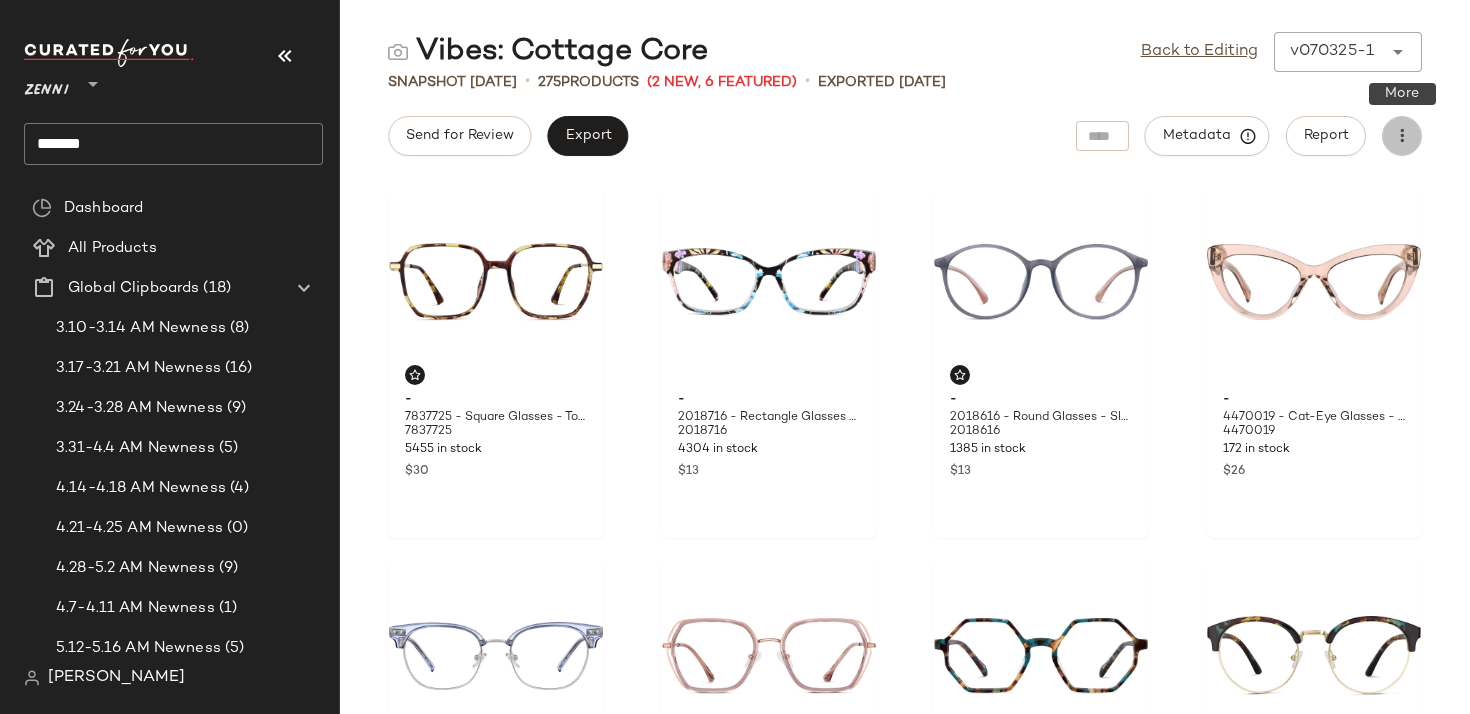click 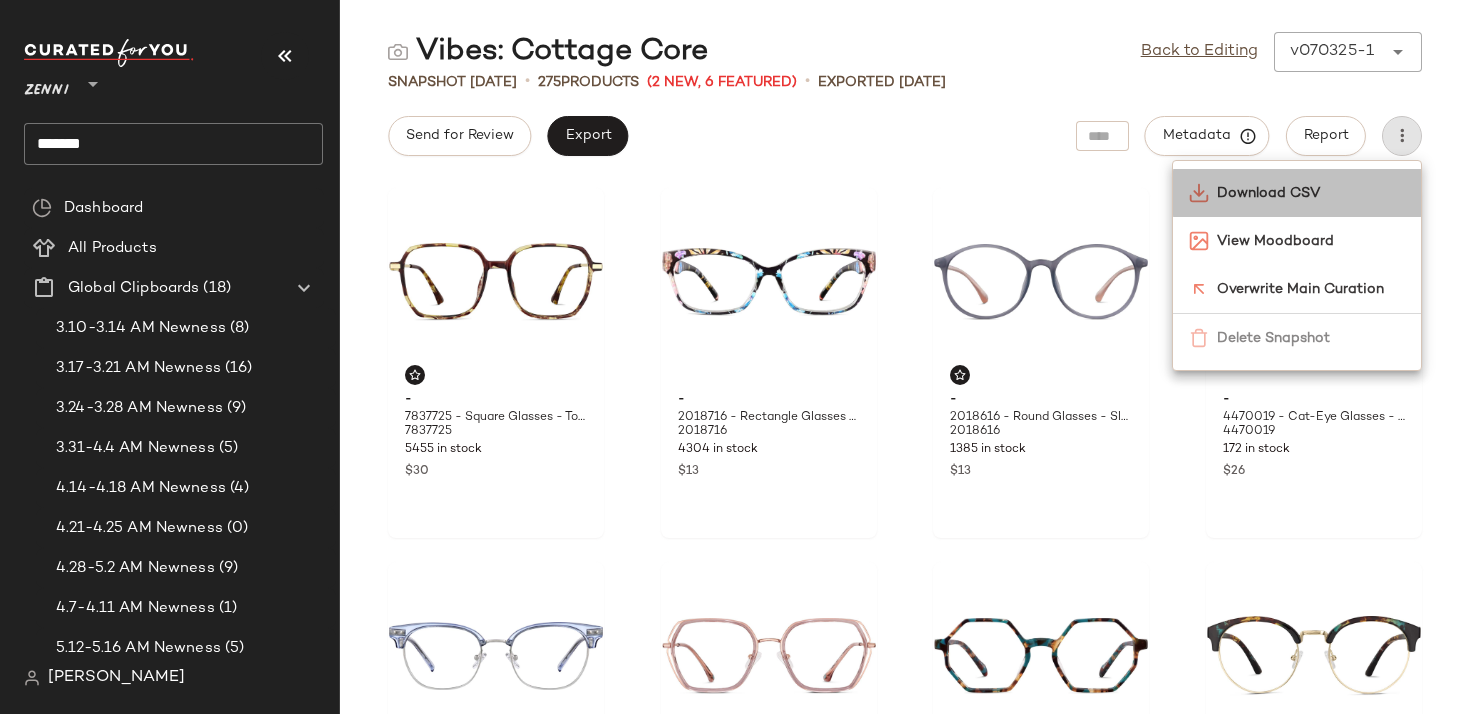 click on "Download CSV" at bounding box center (1311, 193) 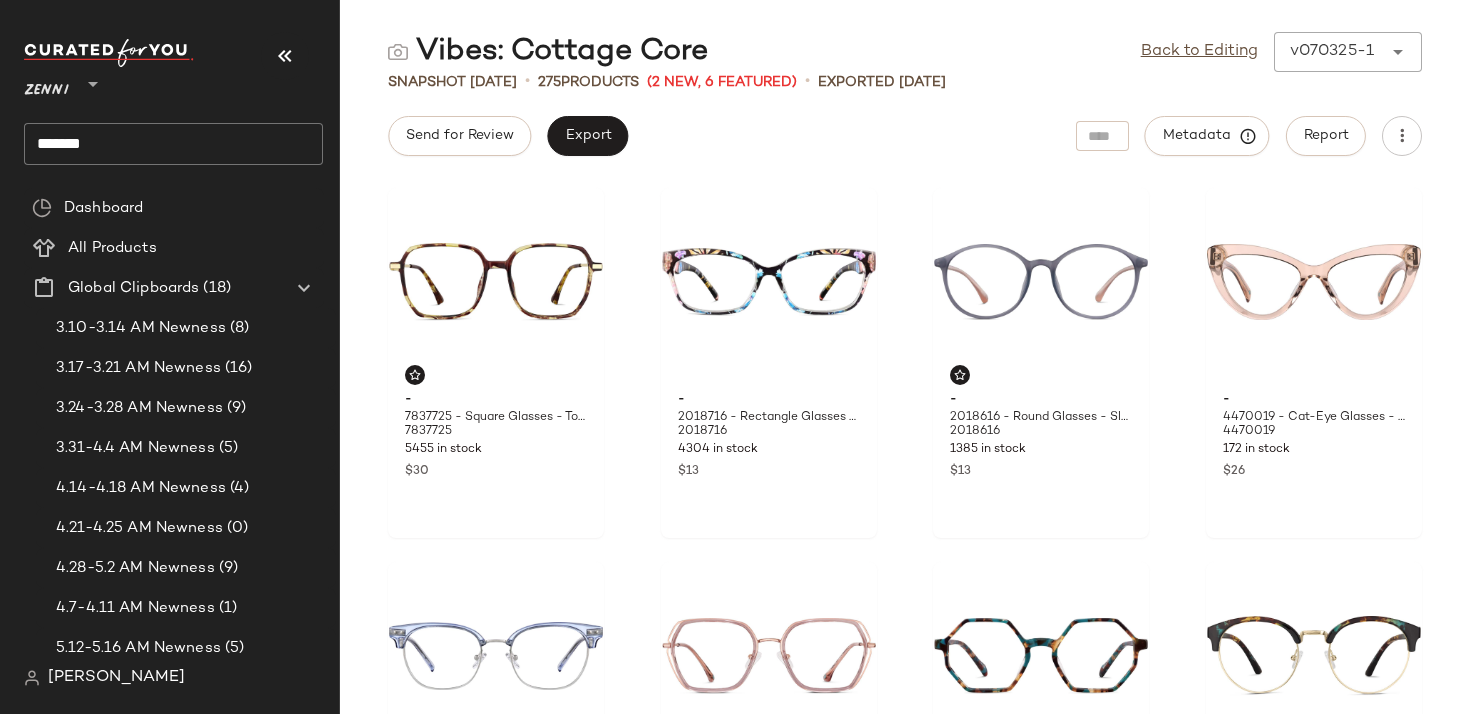 click on "*******" 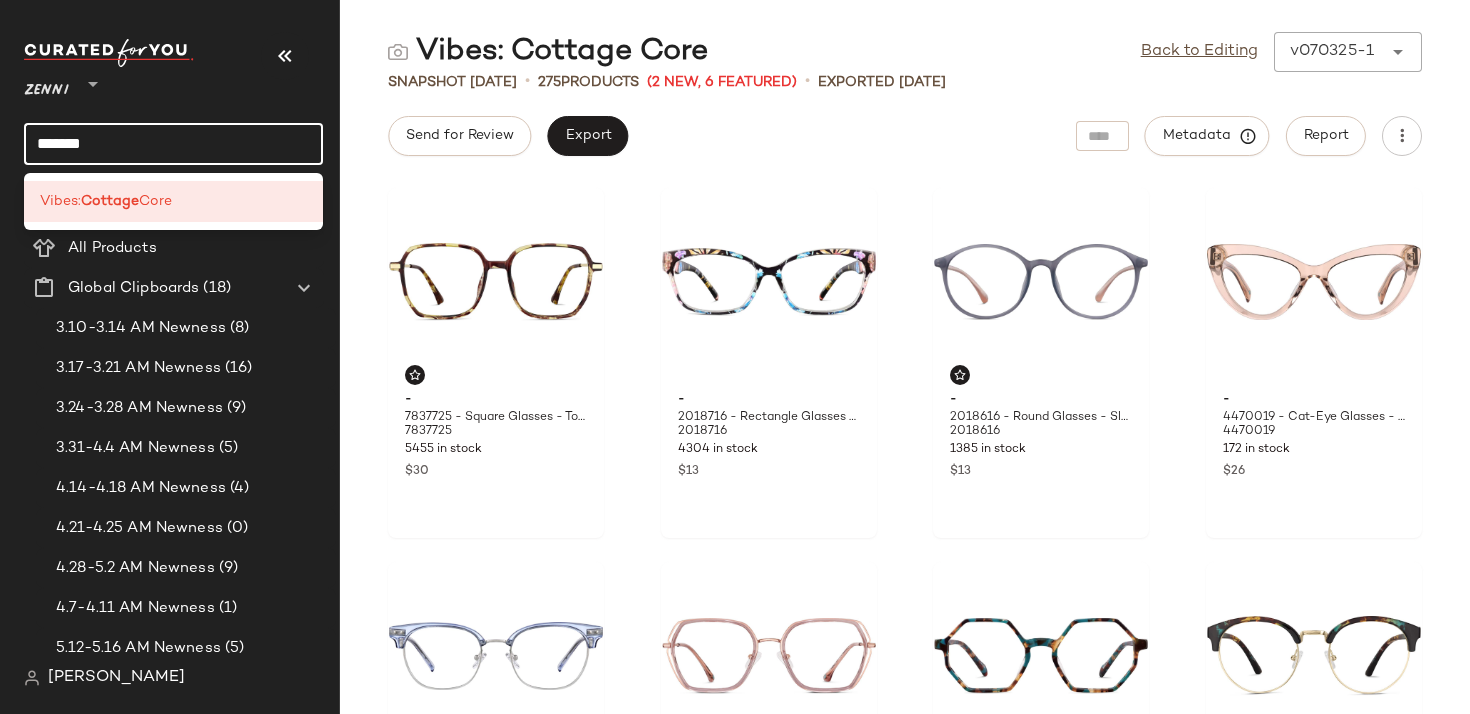 click on "*******" 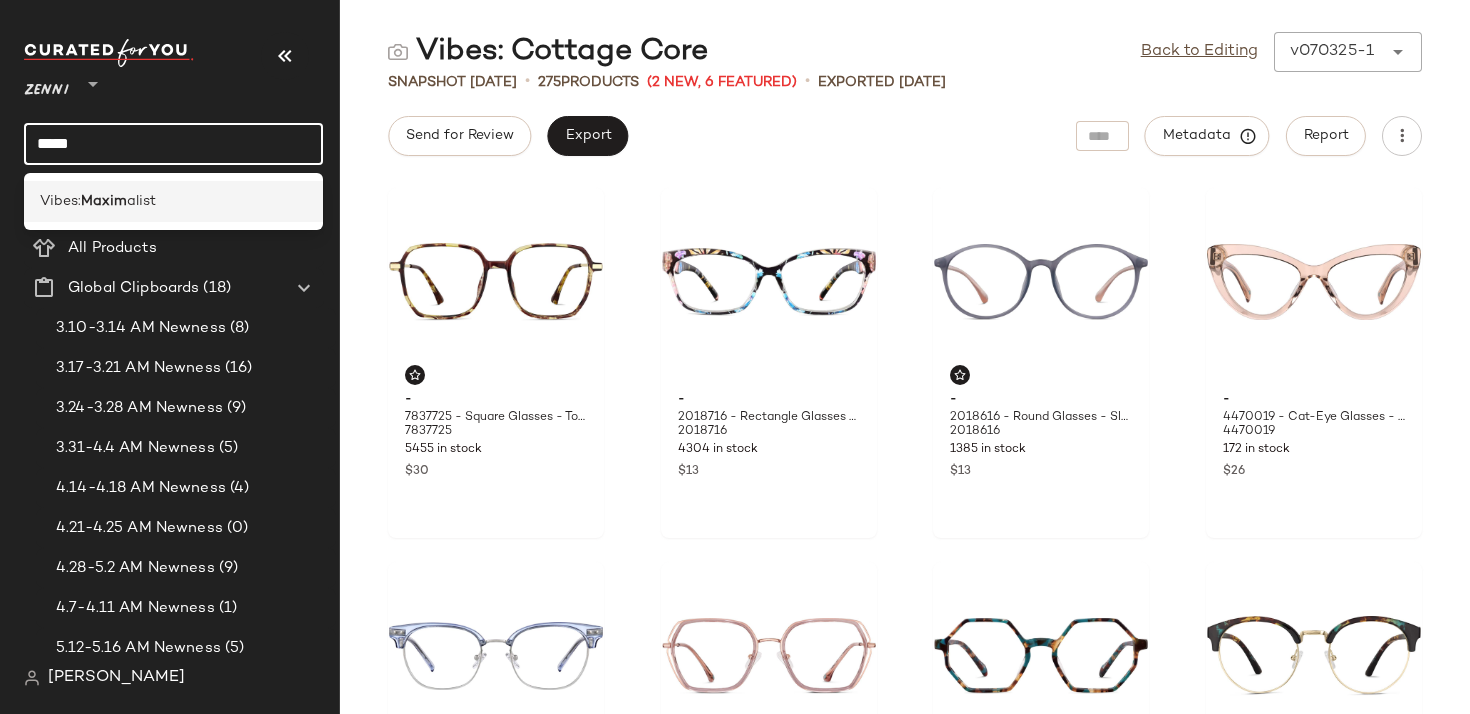 type on "*****" 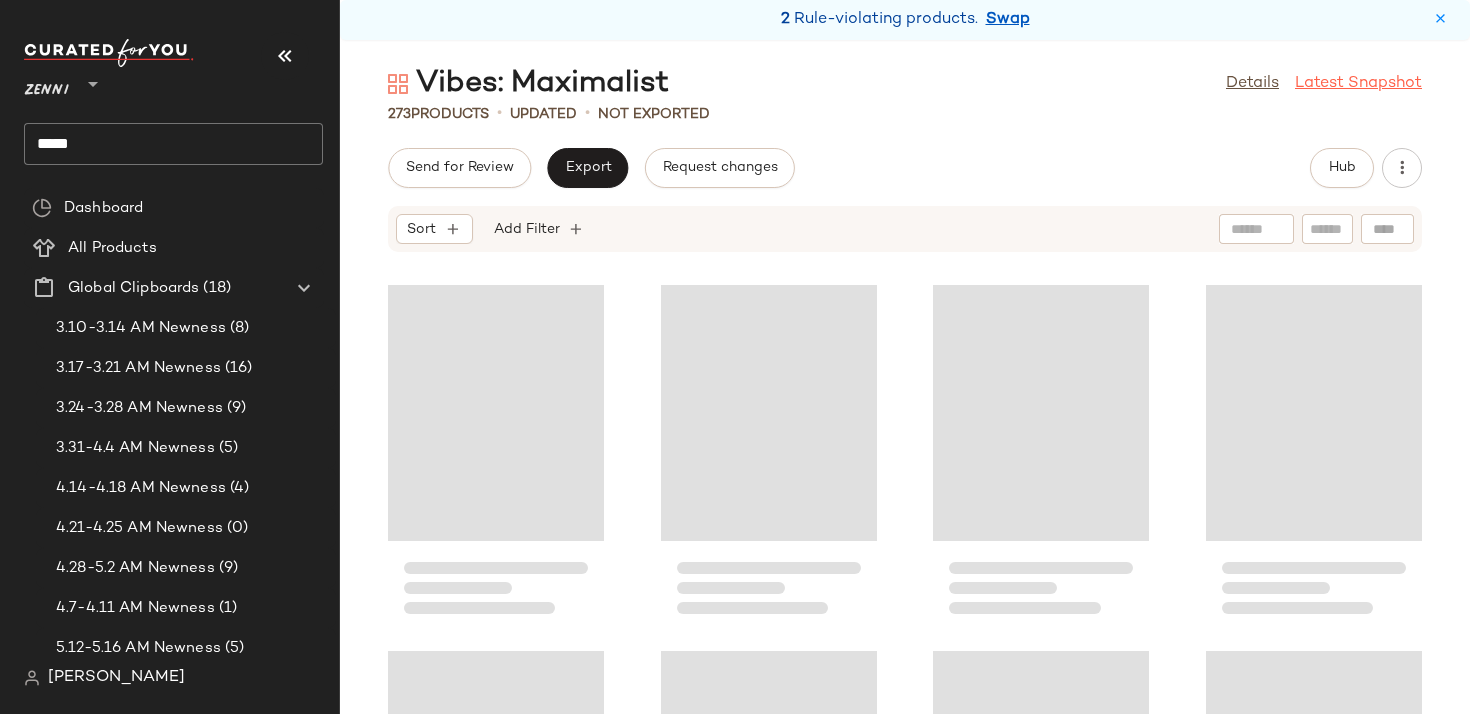 click on "Latest Snapshot" at bounding box center (1358, 84) 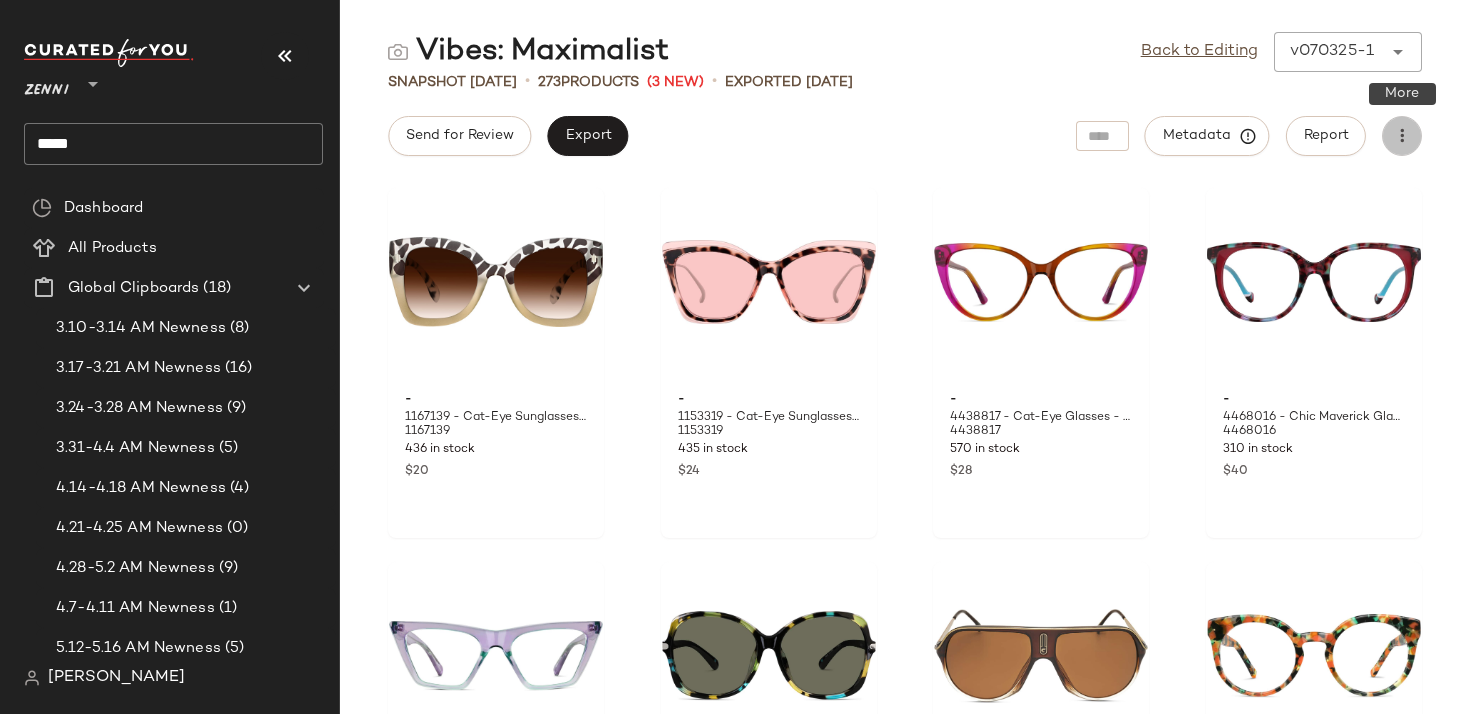 click 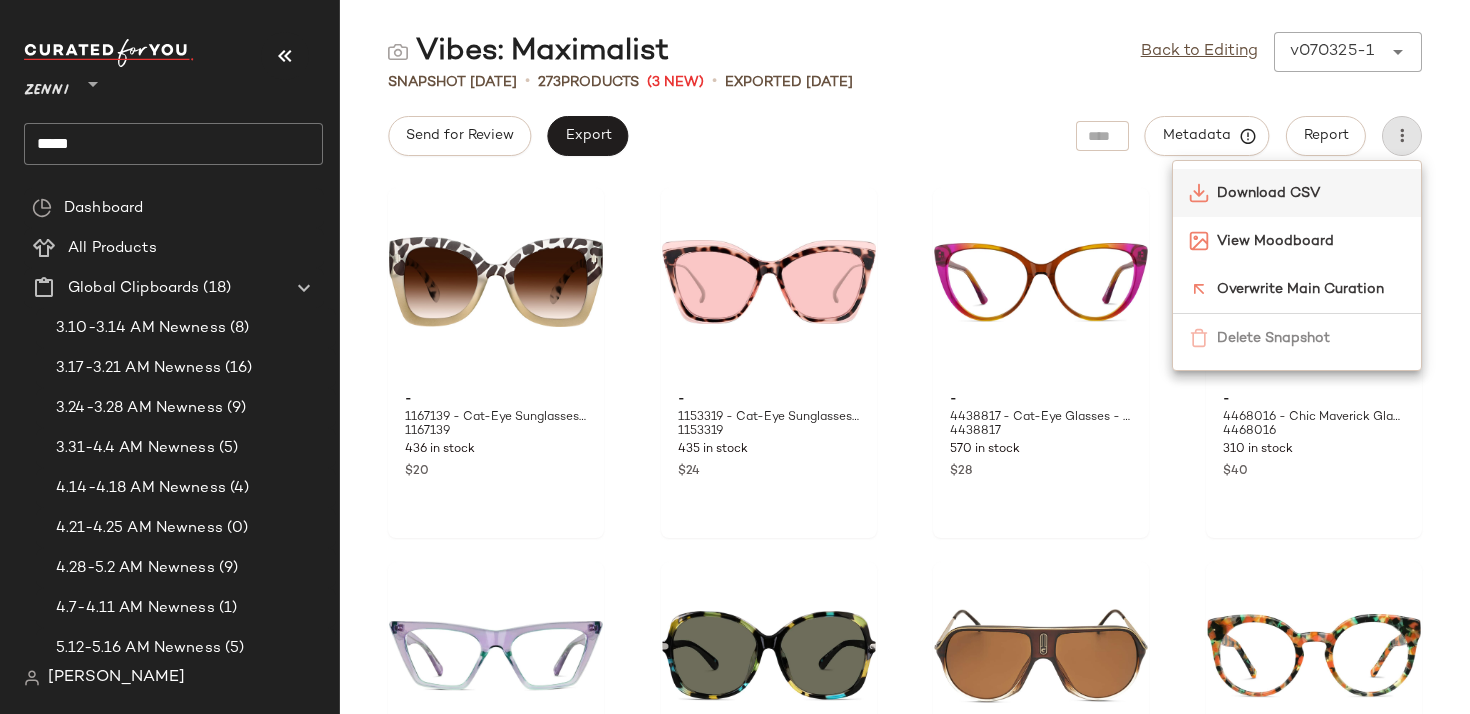 click on "Download CSV" at bounding box center (1311, 193) 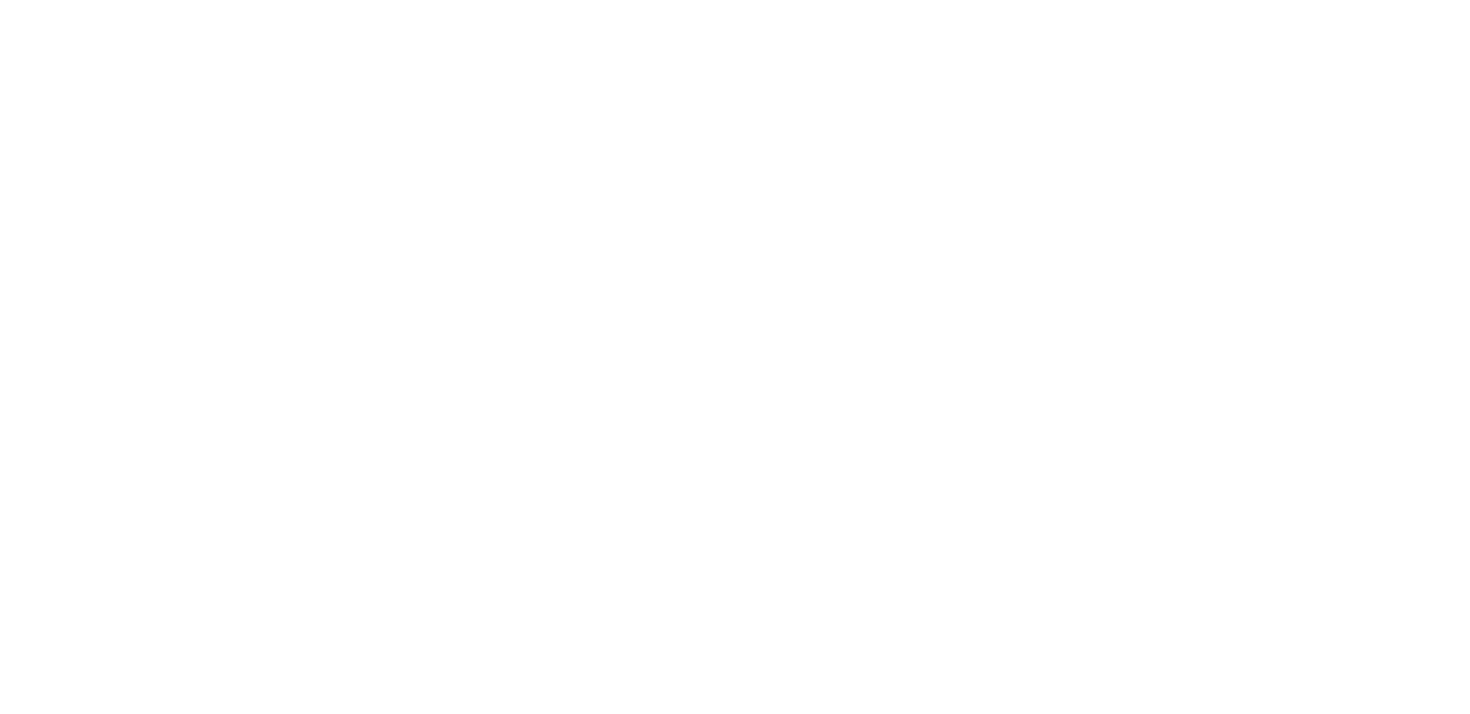 scroll, scrollTop: 0, scrollLeft: 0, axis: both 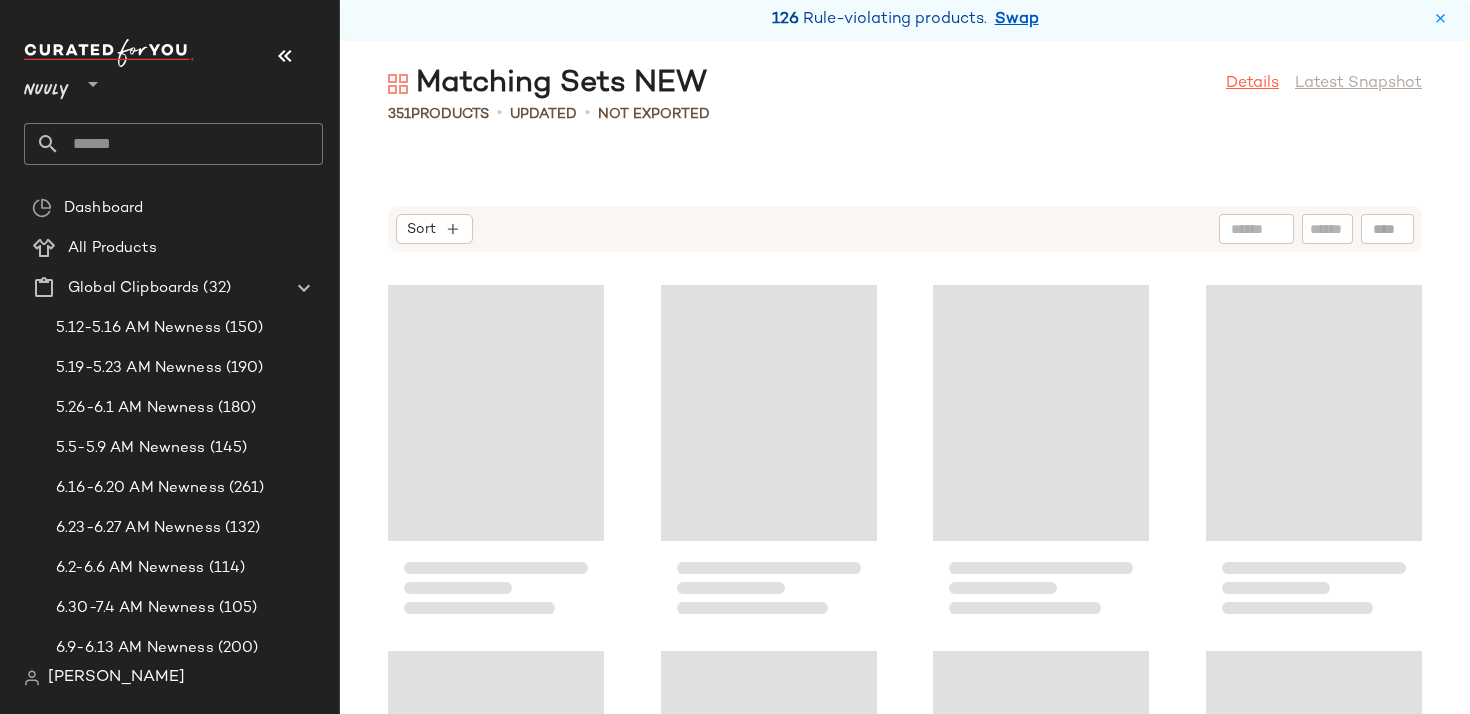 click on "Details" at bounding box center [1252, 84] 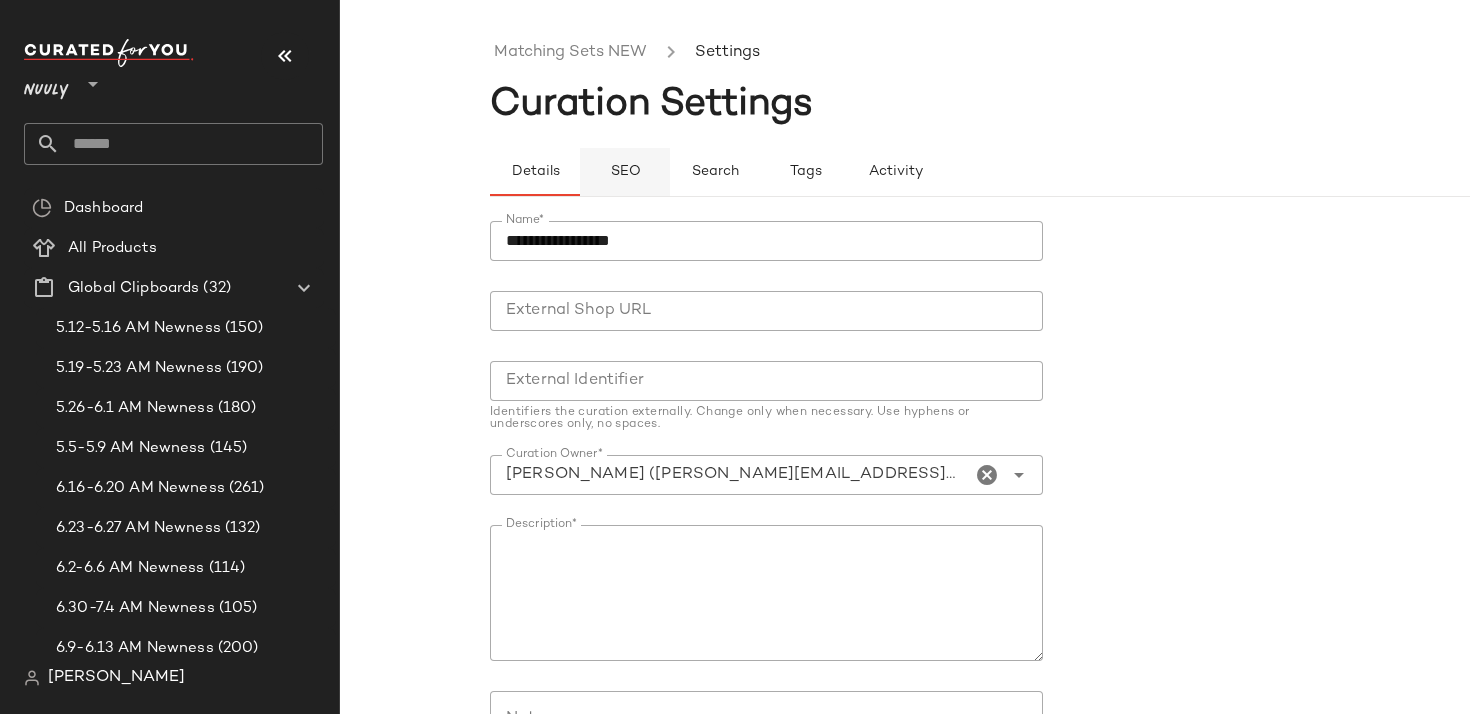 click on "SEO" 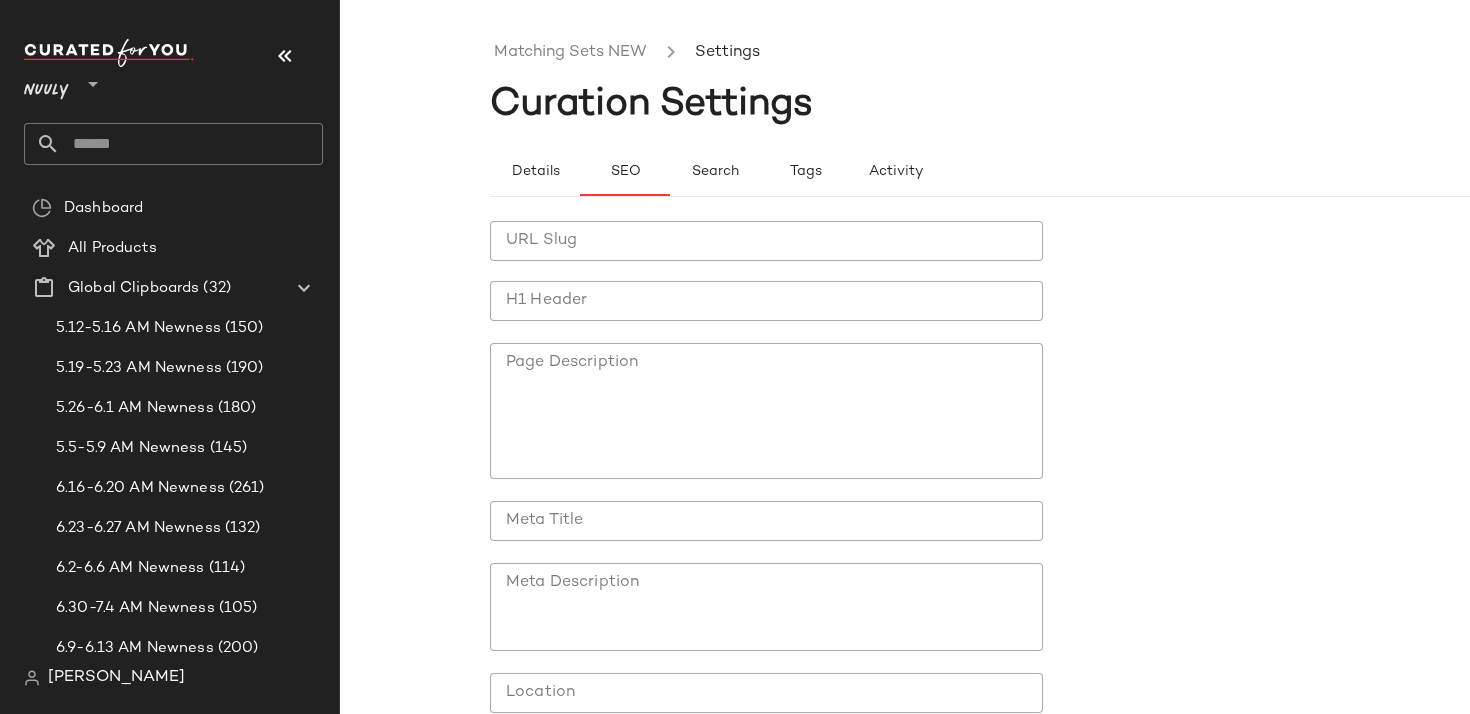 click on "URL Slug" 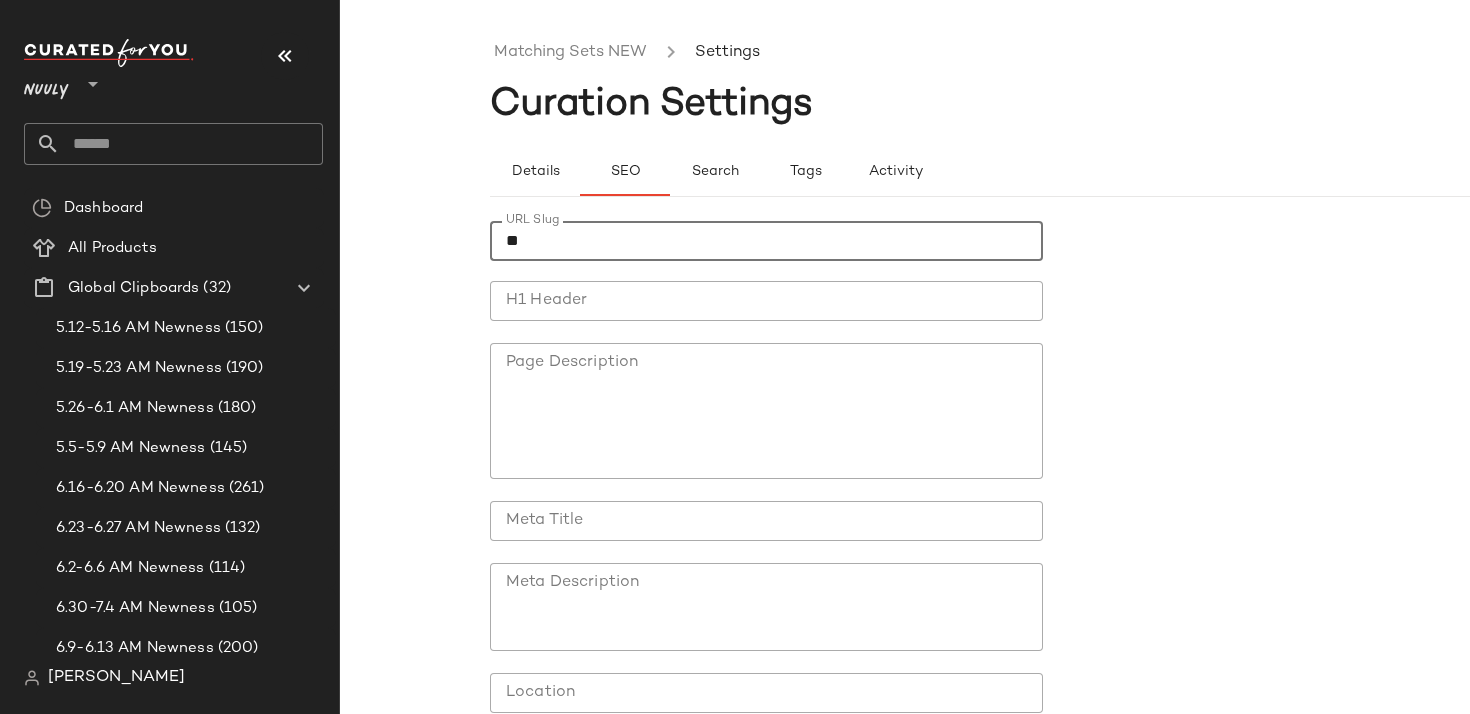 type on "*" 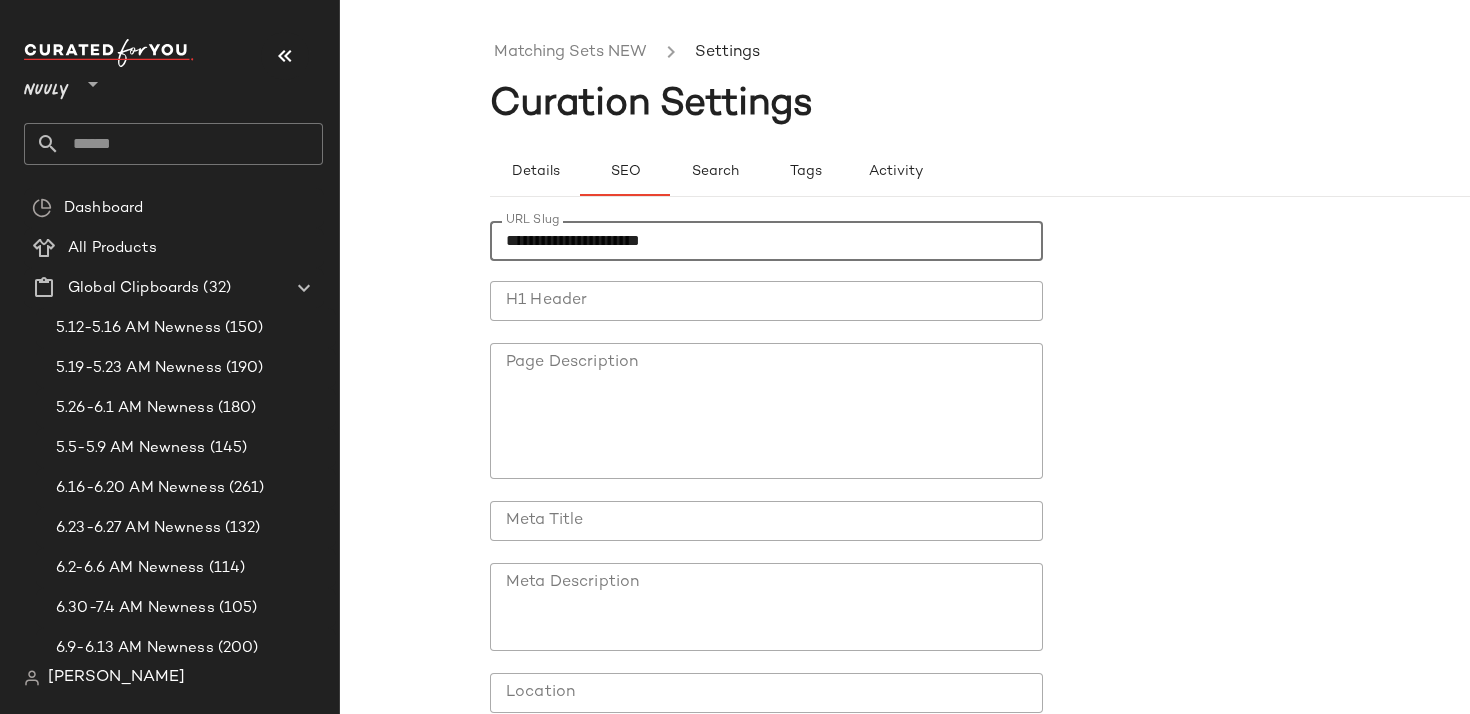 type on "**********" 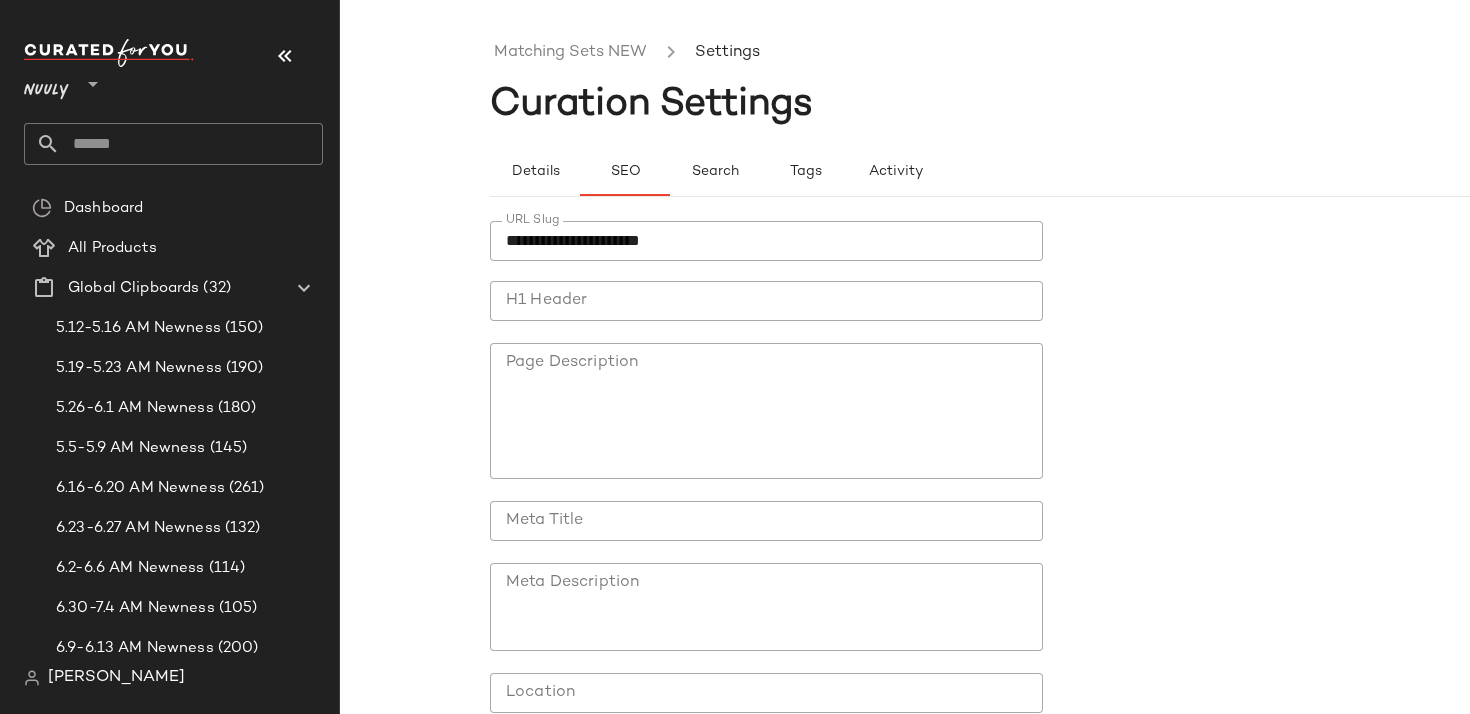 click on "Nuuly **" at bounding box center [181, 110] 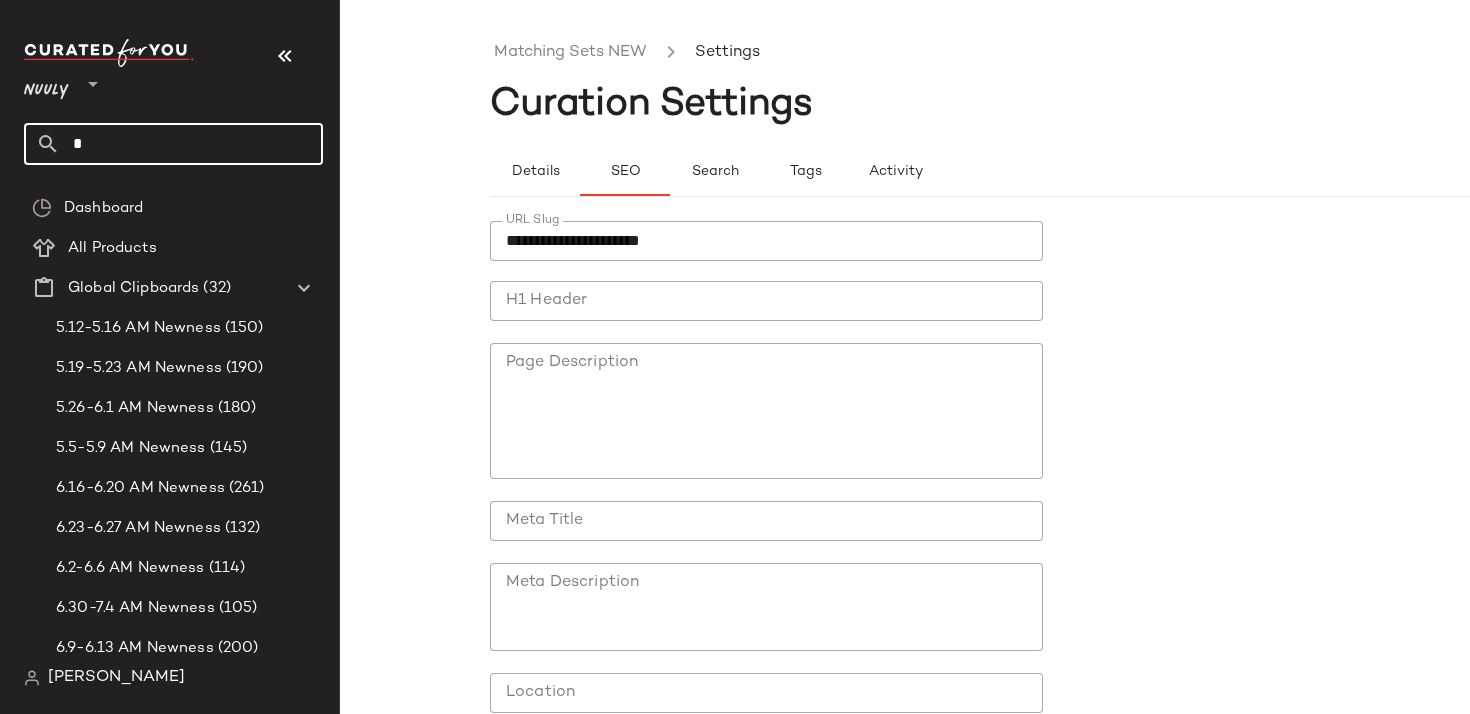 type on "*" 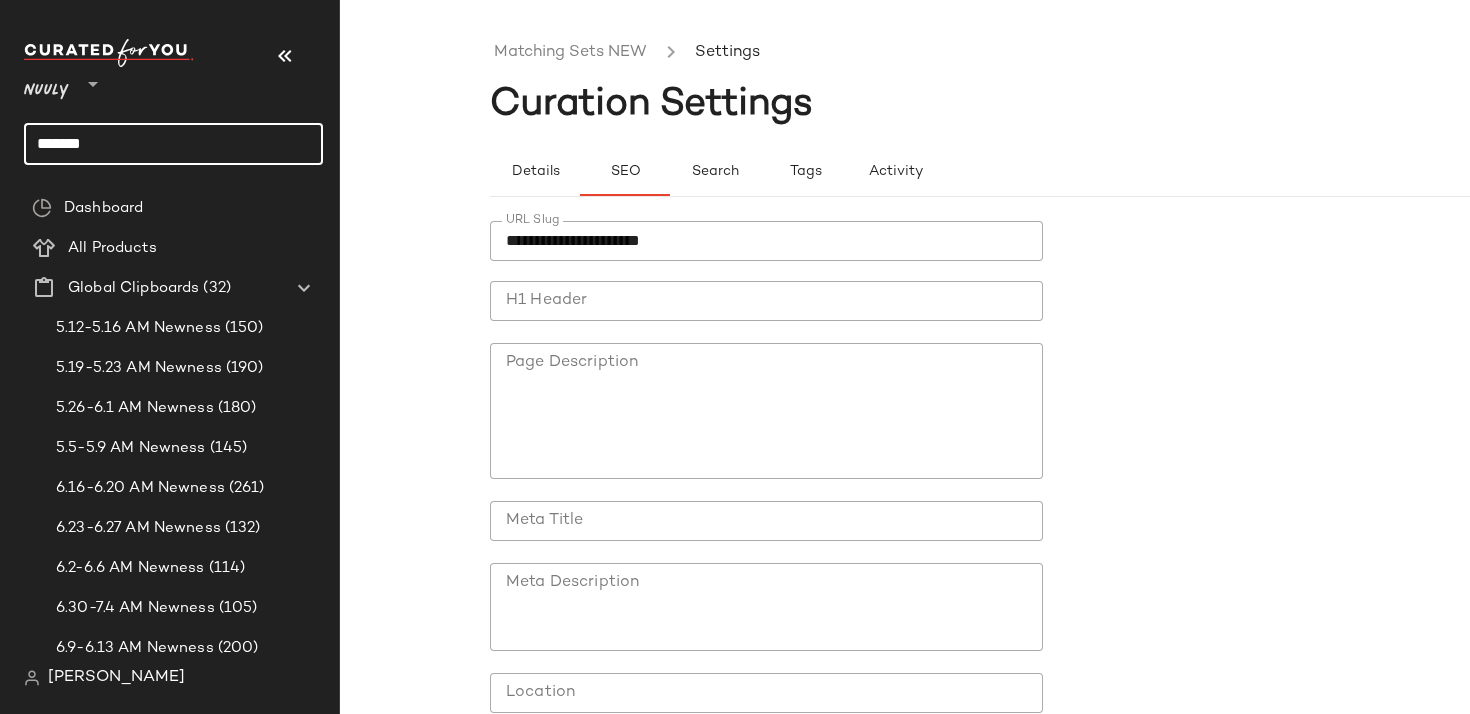 type on "********" 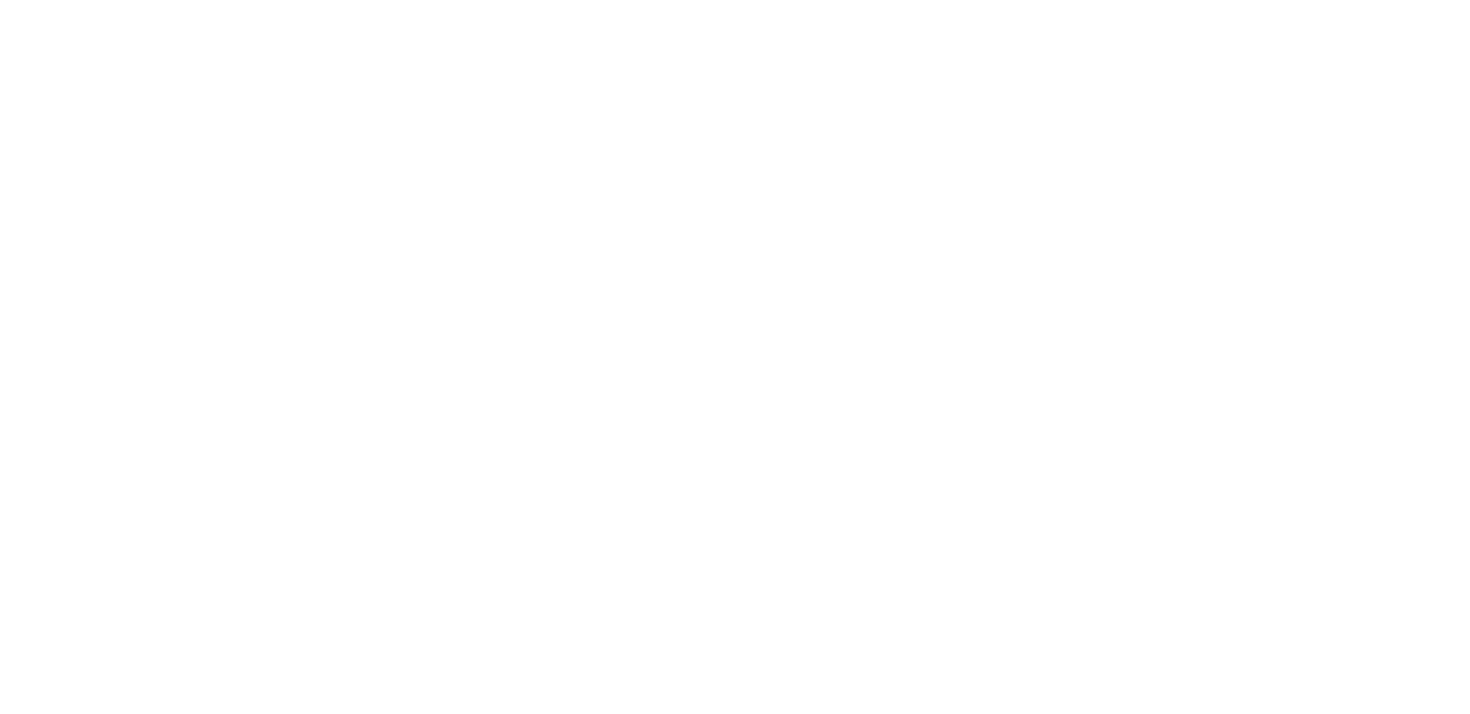scroll, scrollTop: 0, scrollLeft: 0, axis: both 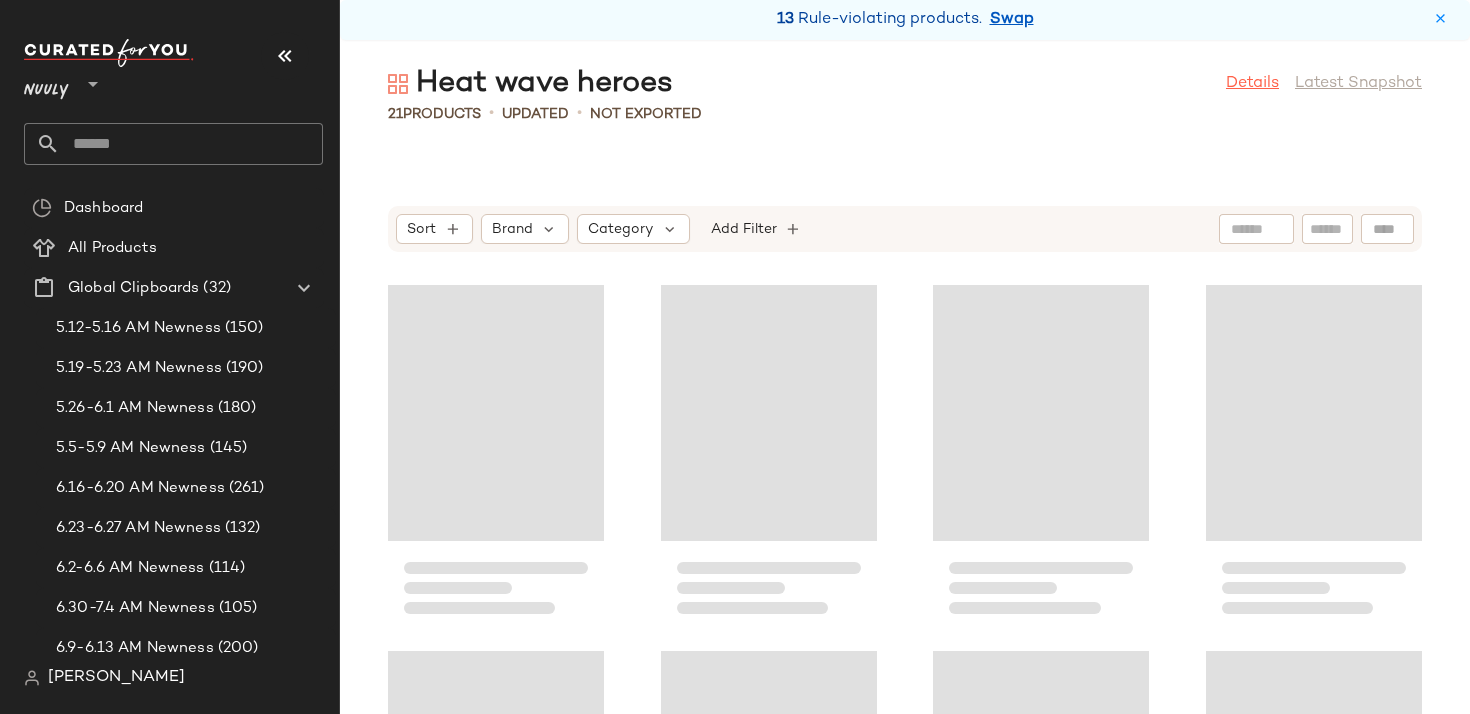 click on "Details" at bounding box center [1252, 84] 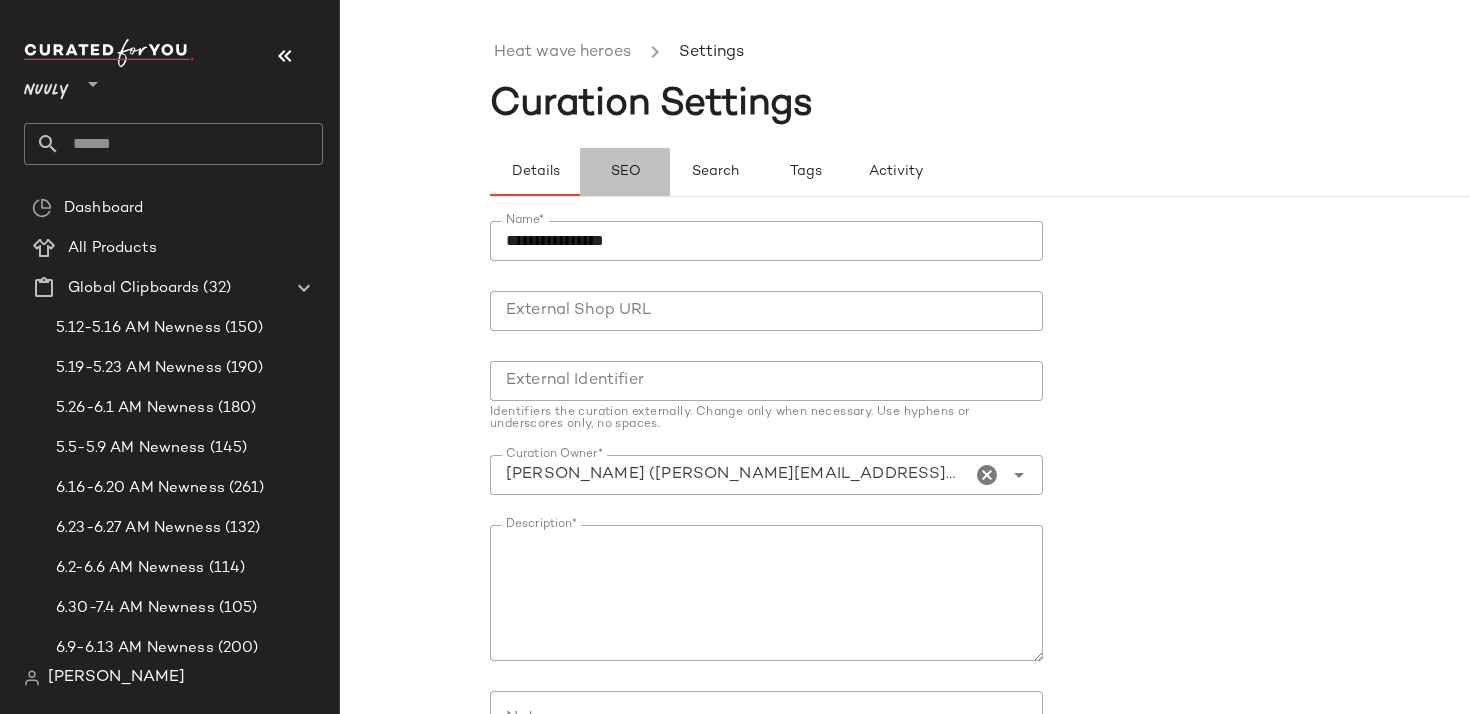 click on "SEO" 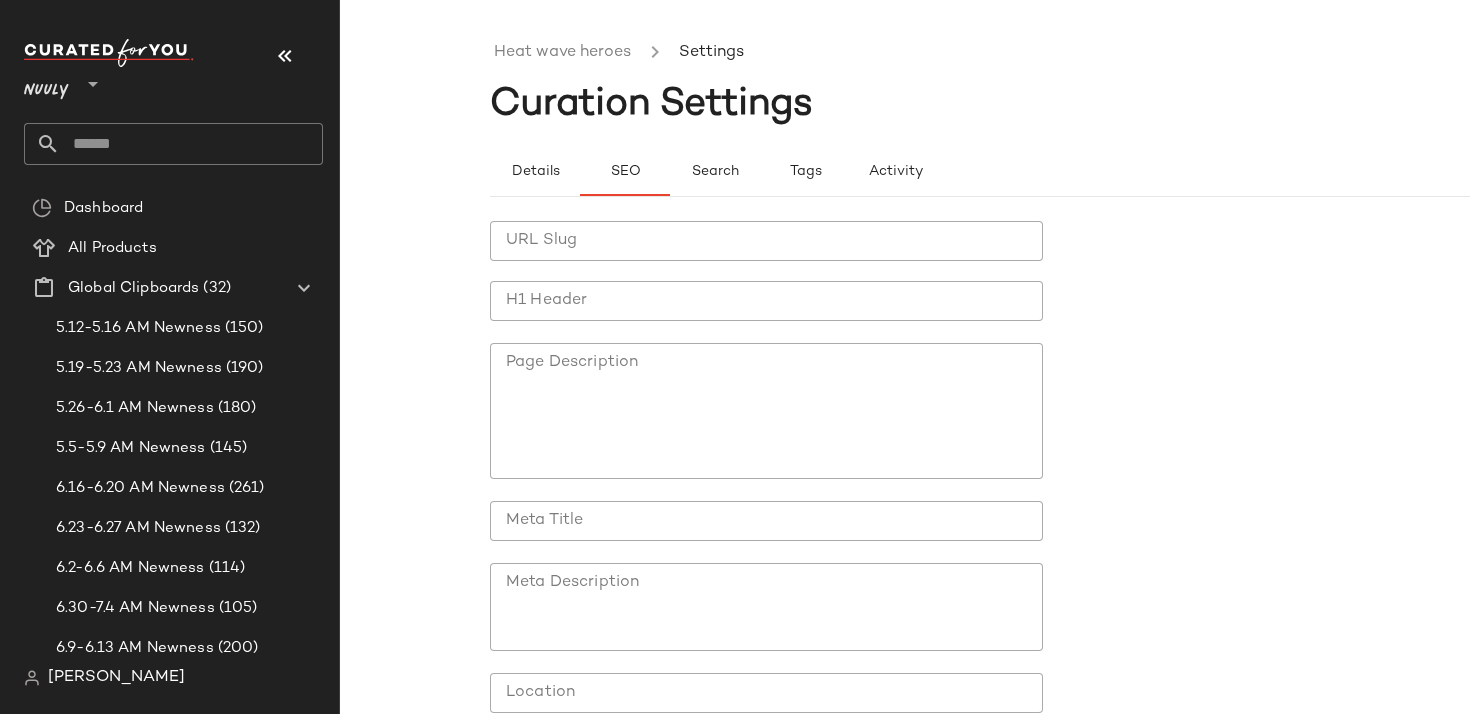 click on "URL Slug" 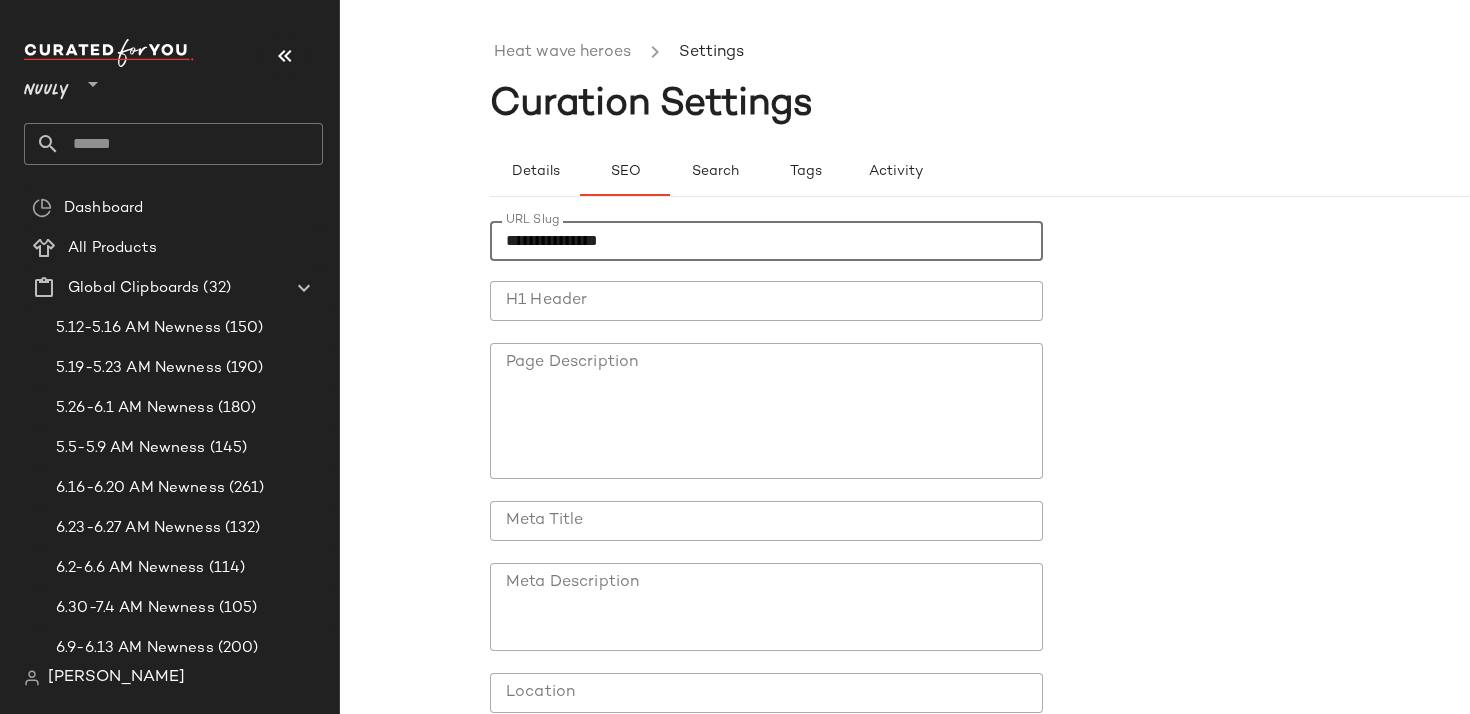 type on "**********" 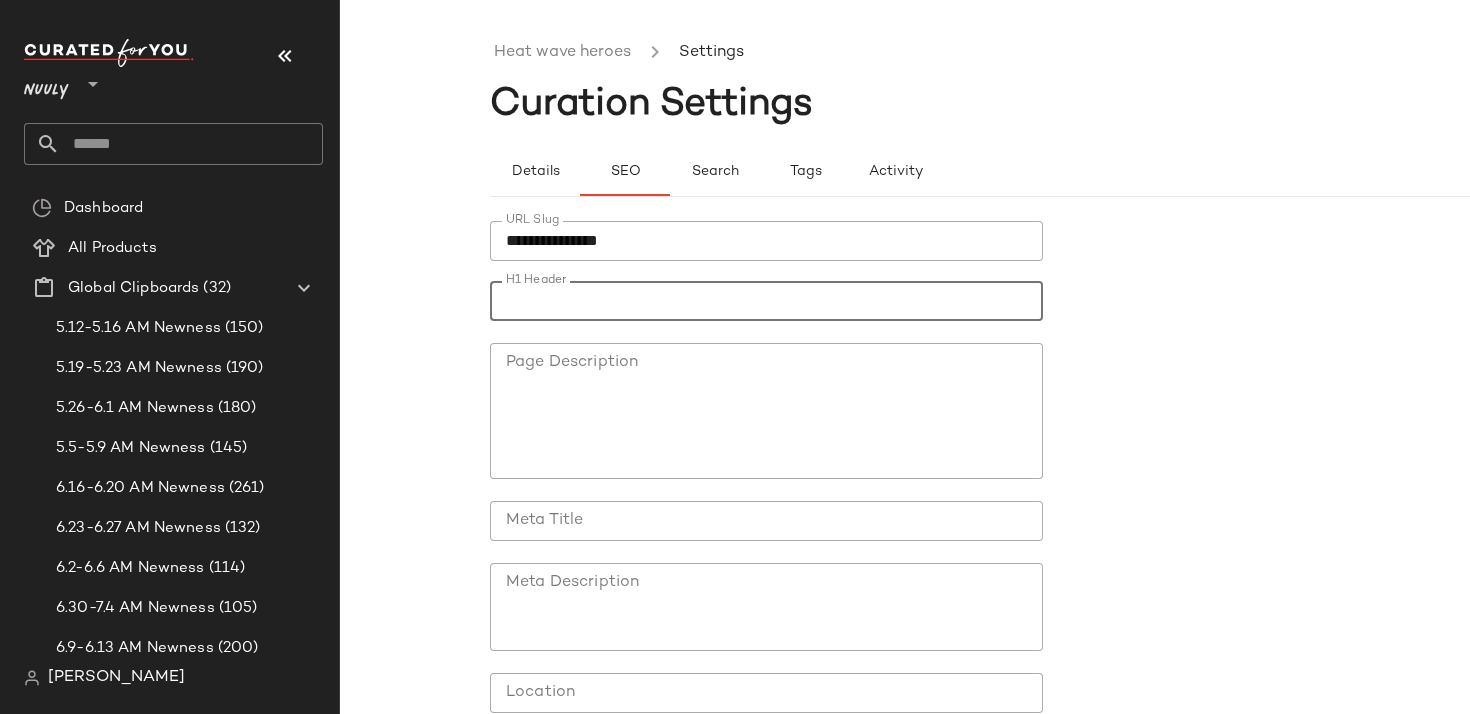 type on "*" 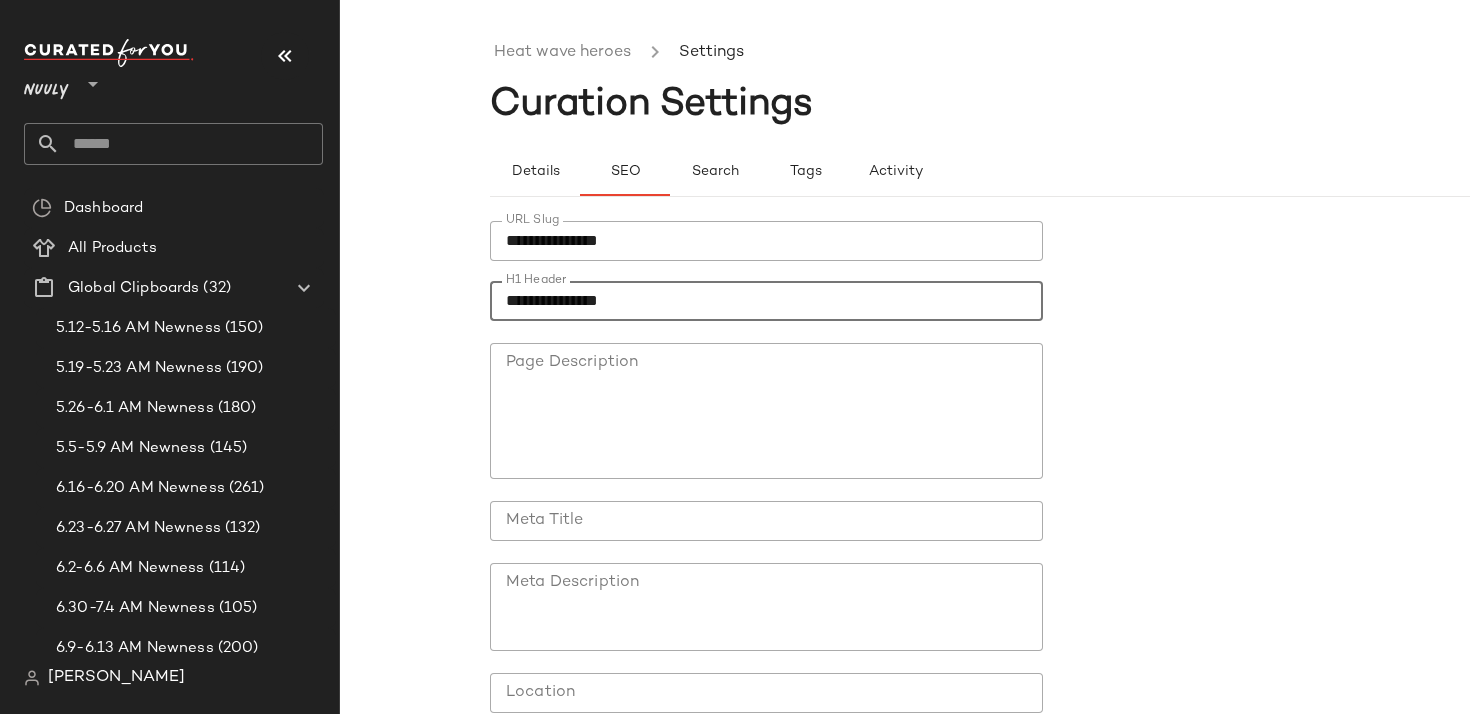 click on "**********" 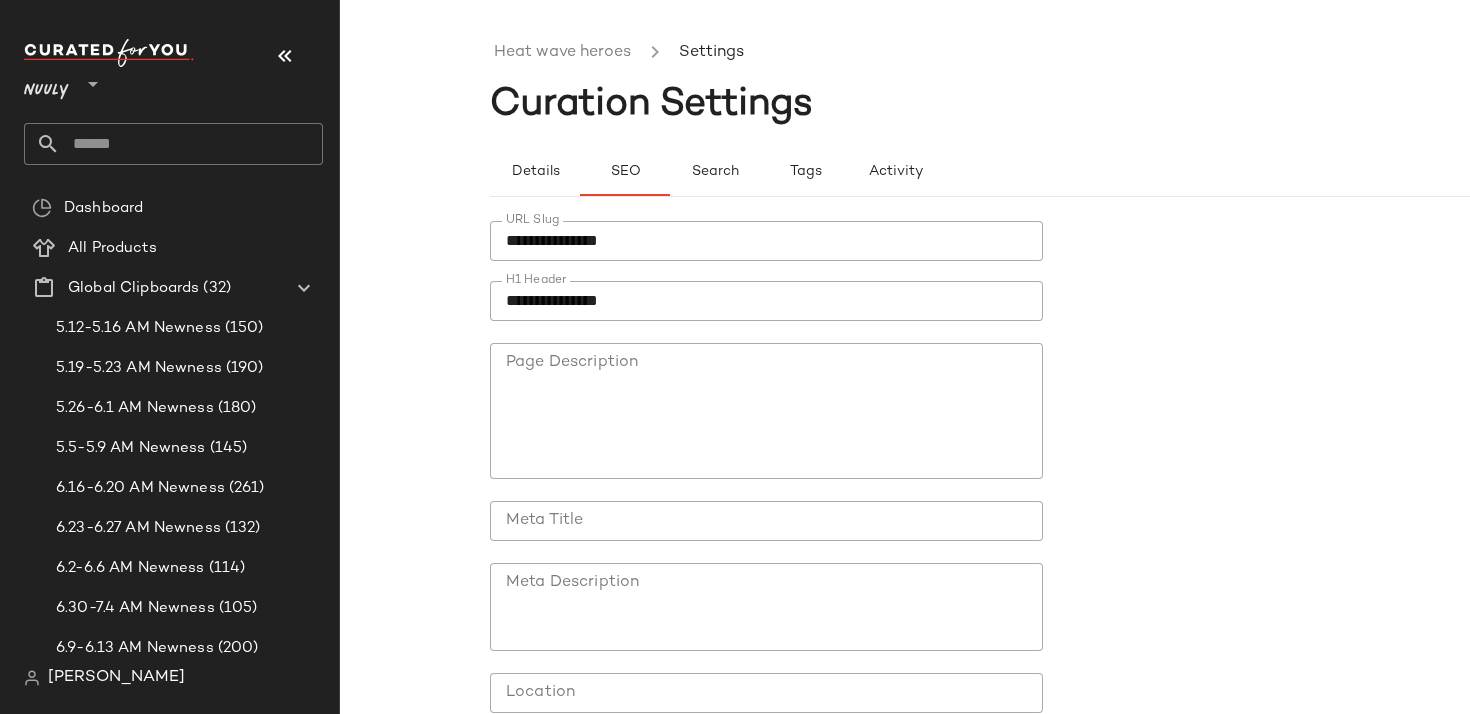 click at bounding box center (766, 556) 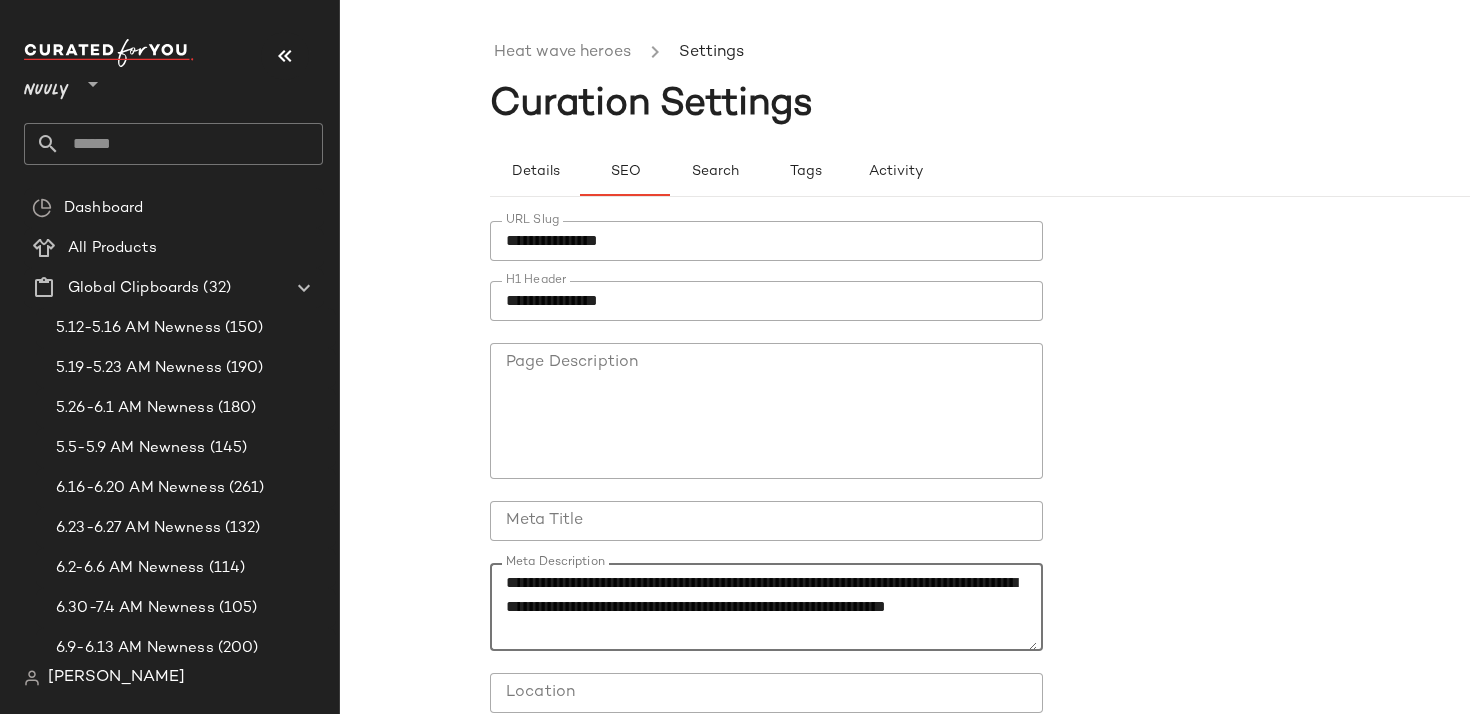 scroll, scrollTop: 0, scrollLeft: 0, axis: both 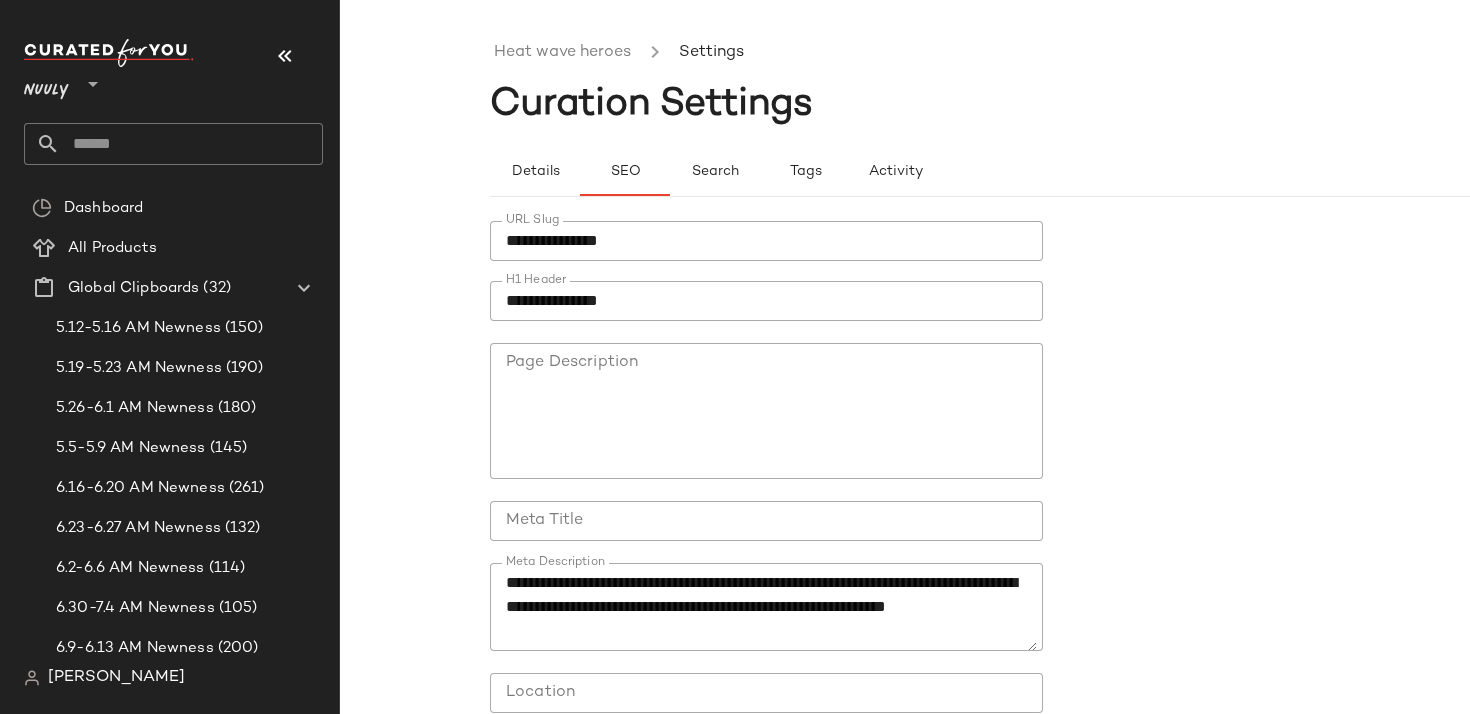 click at bounding box center [766, 552] 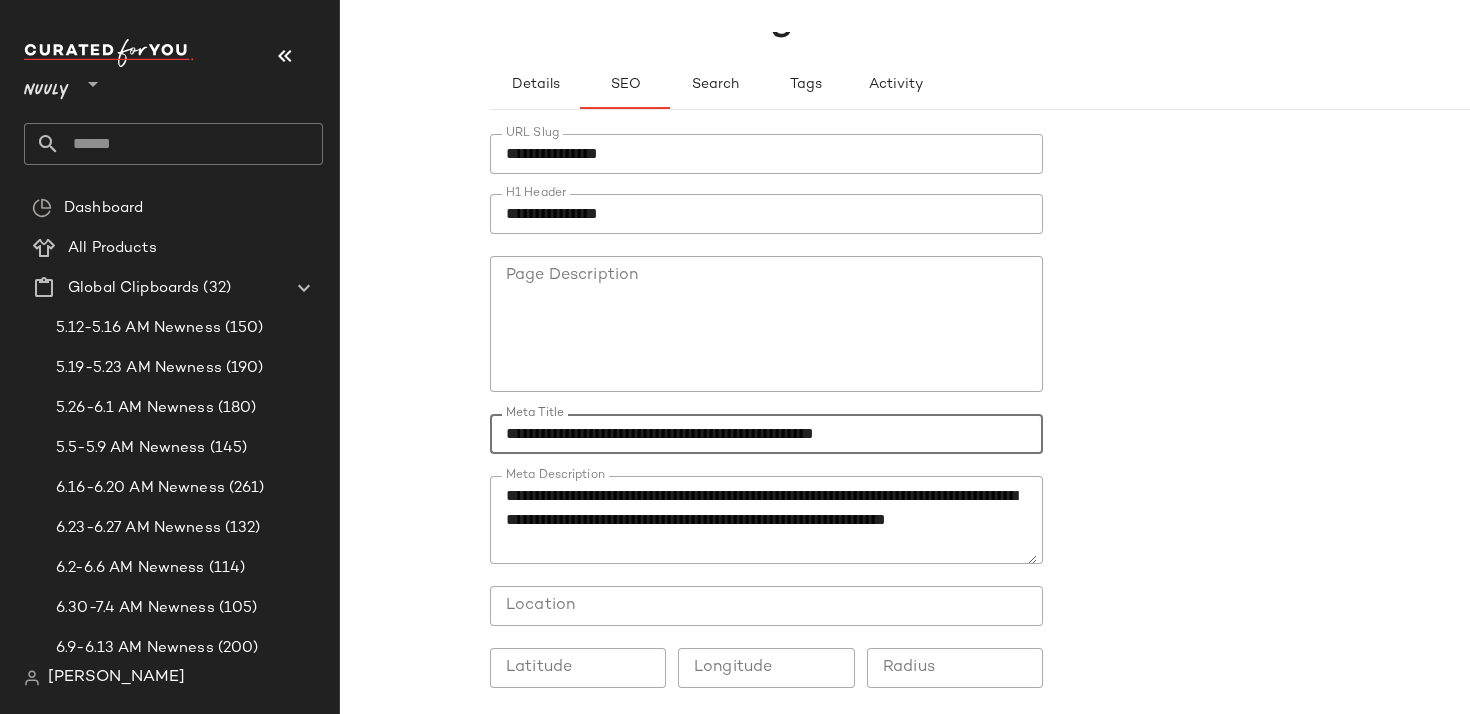 scroll, scrollTop: 168, scrollLeft: 0, axis: vertical 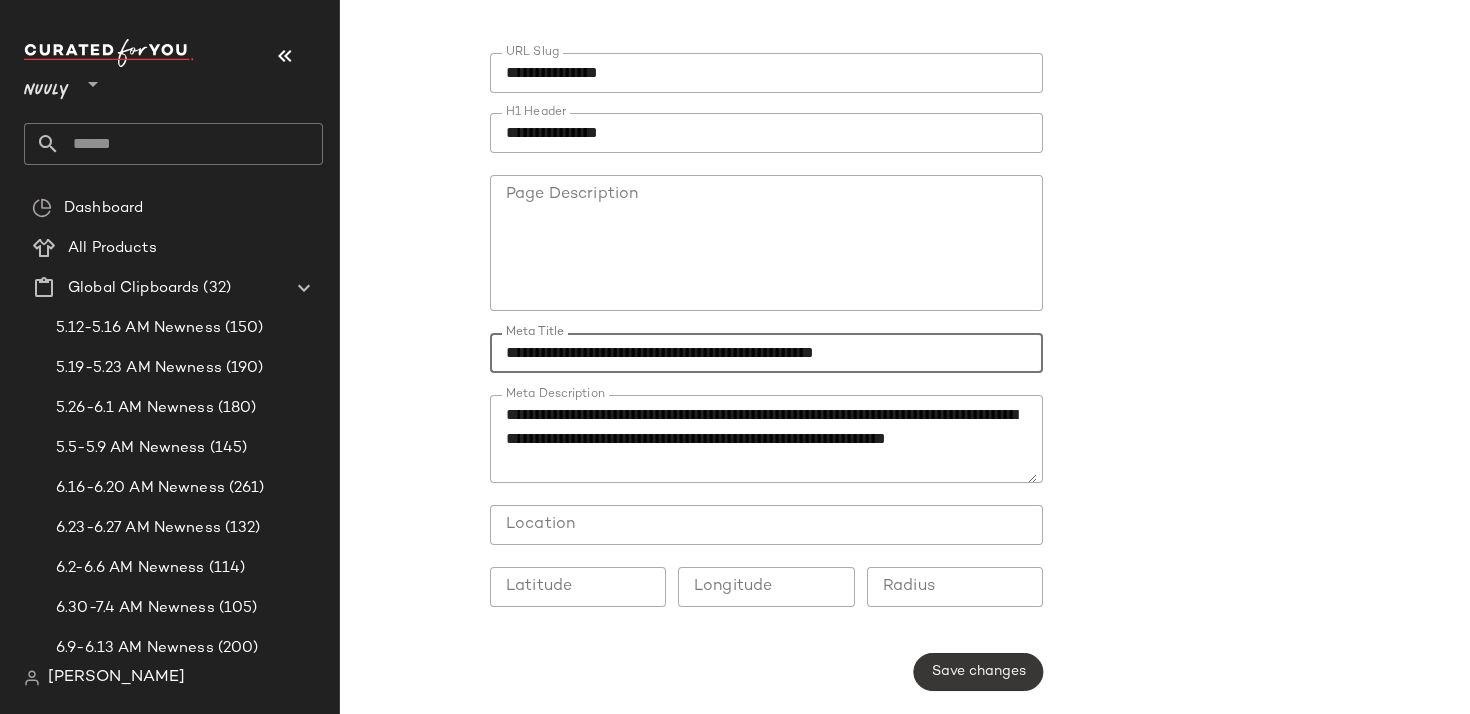 type on "**********" 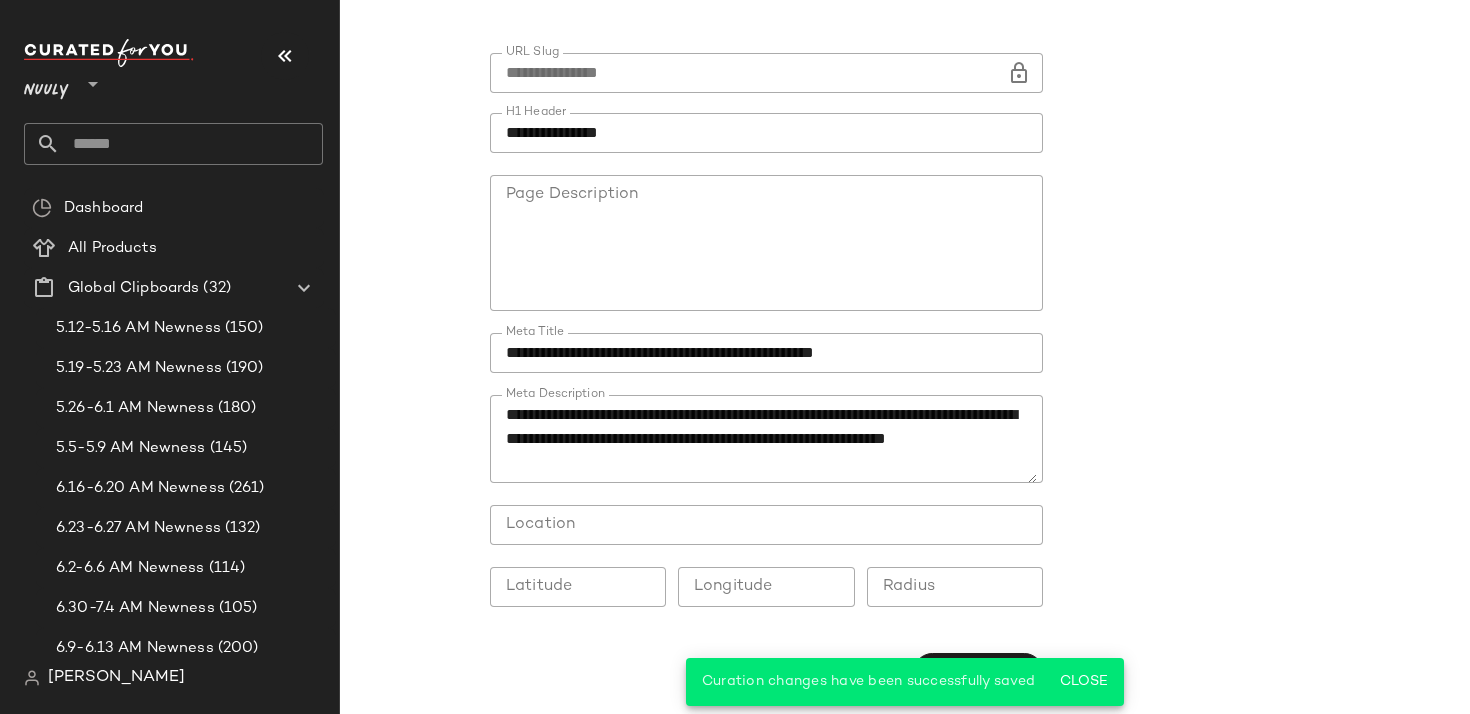 scroll, scrollTop: 0, scrollLeft: 0, axis: both 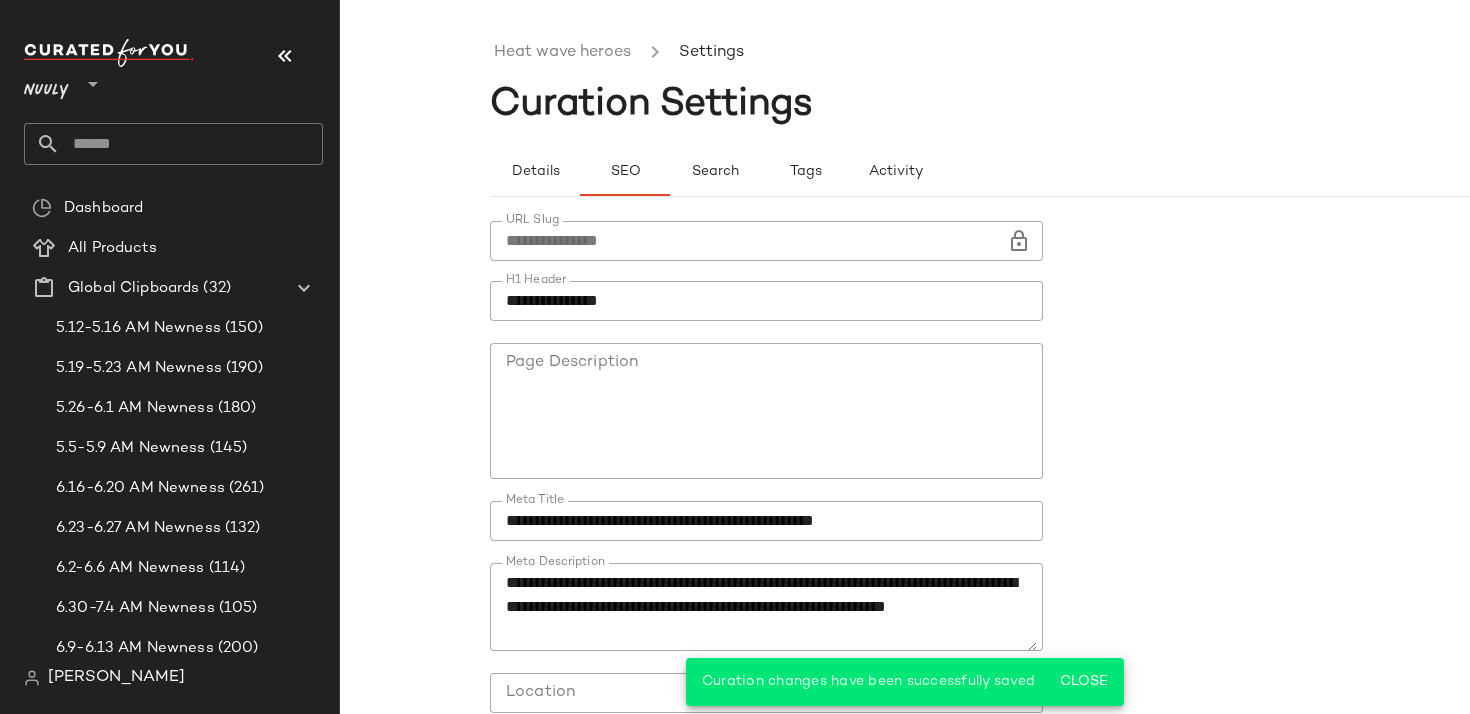 click at bounding box center [1019, 241] 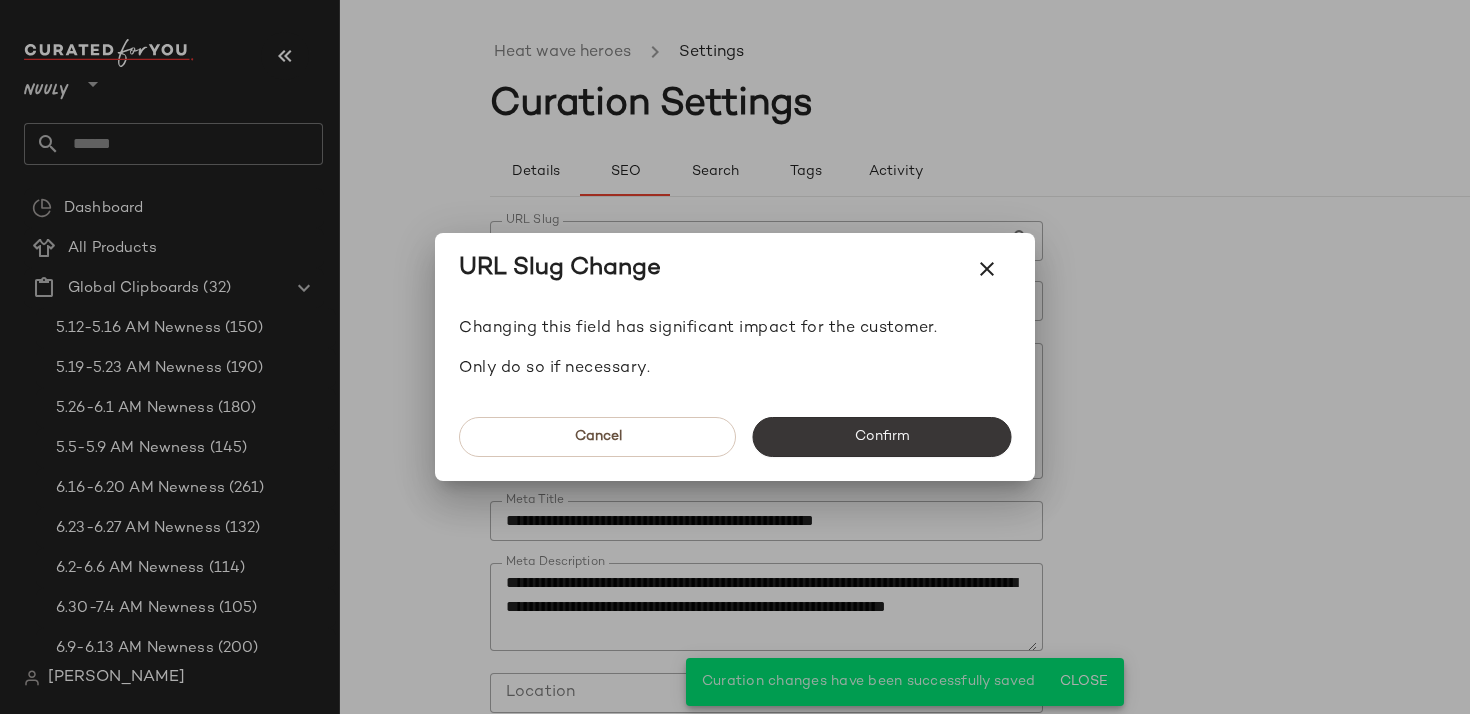 click on "Confirm" at bounding box center [881, 437] 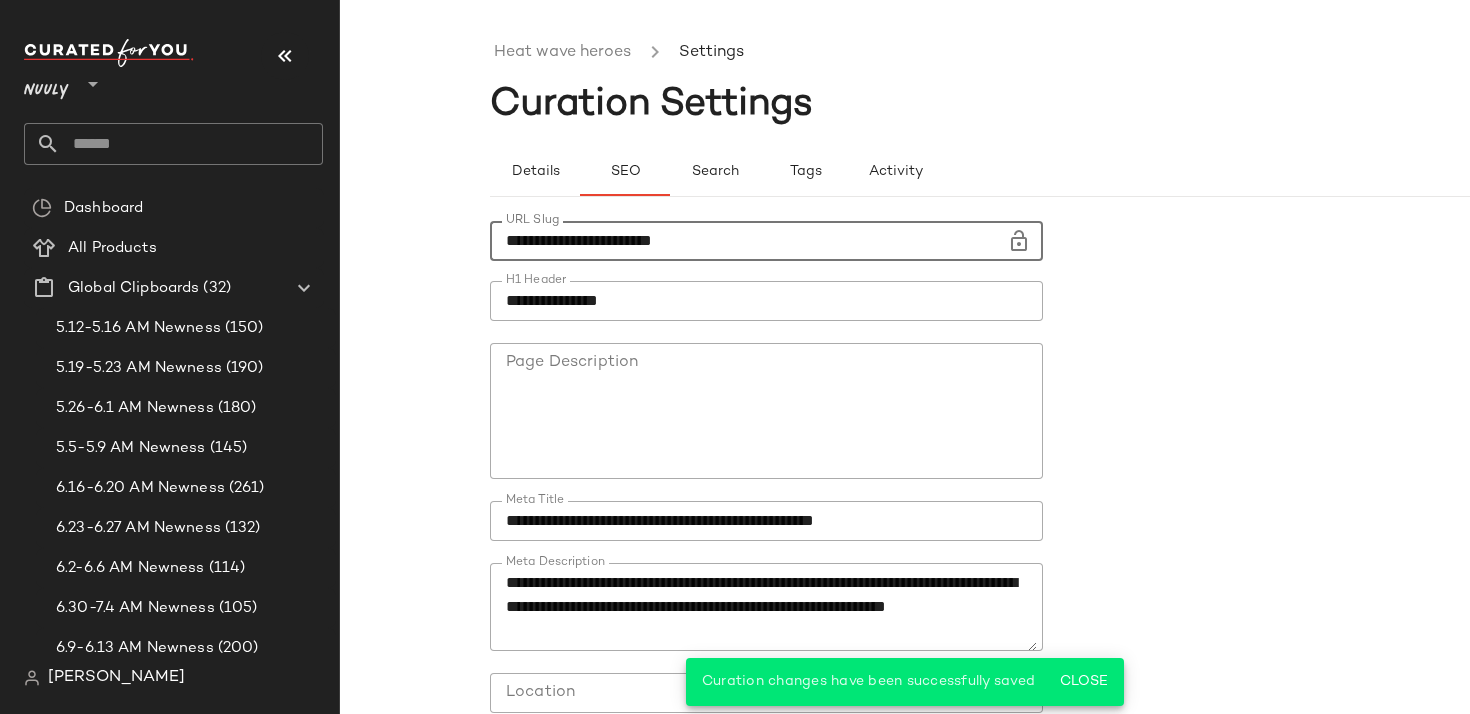 scroll, scrollTop: 168, scrollLeft: 0, axis: vertical 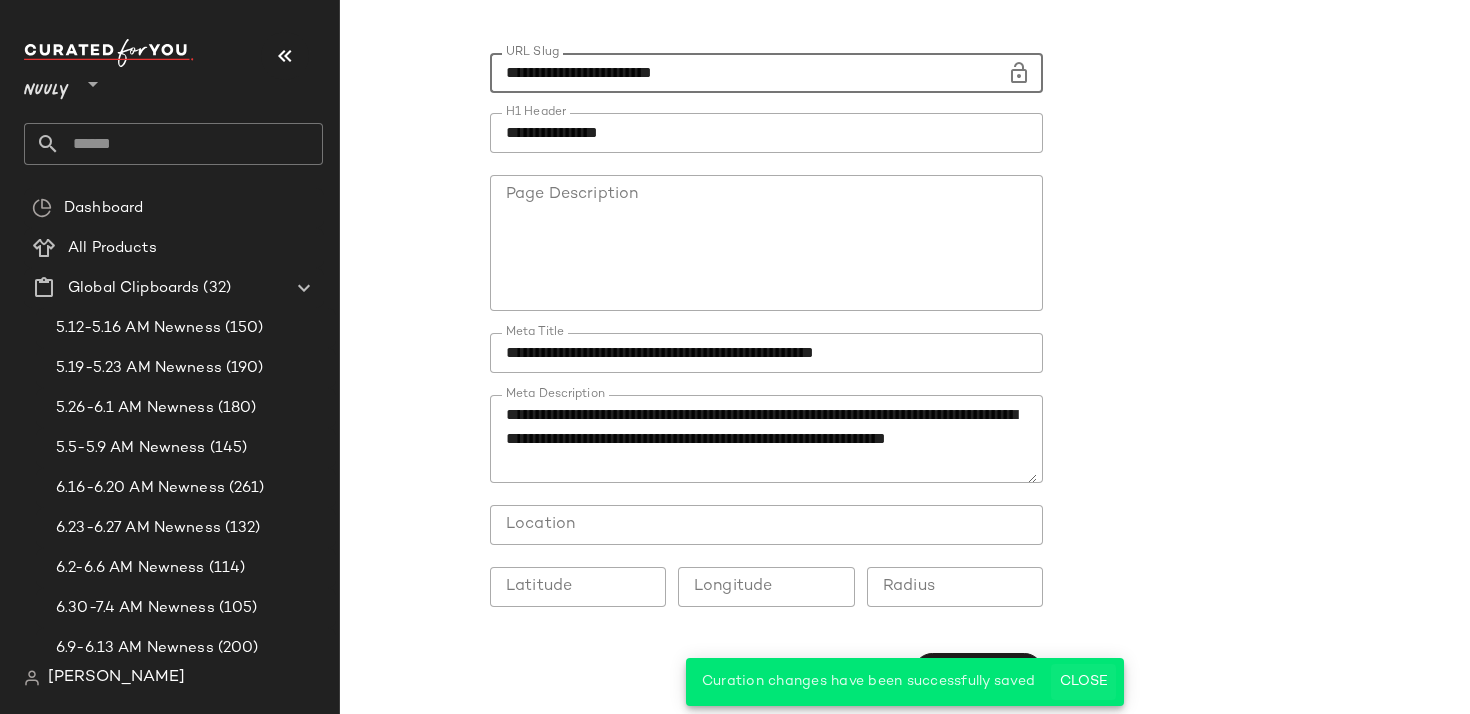 type on "**********" 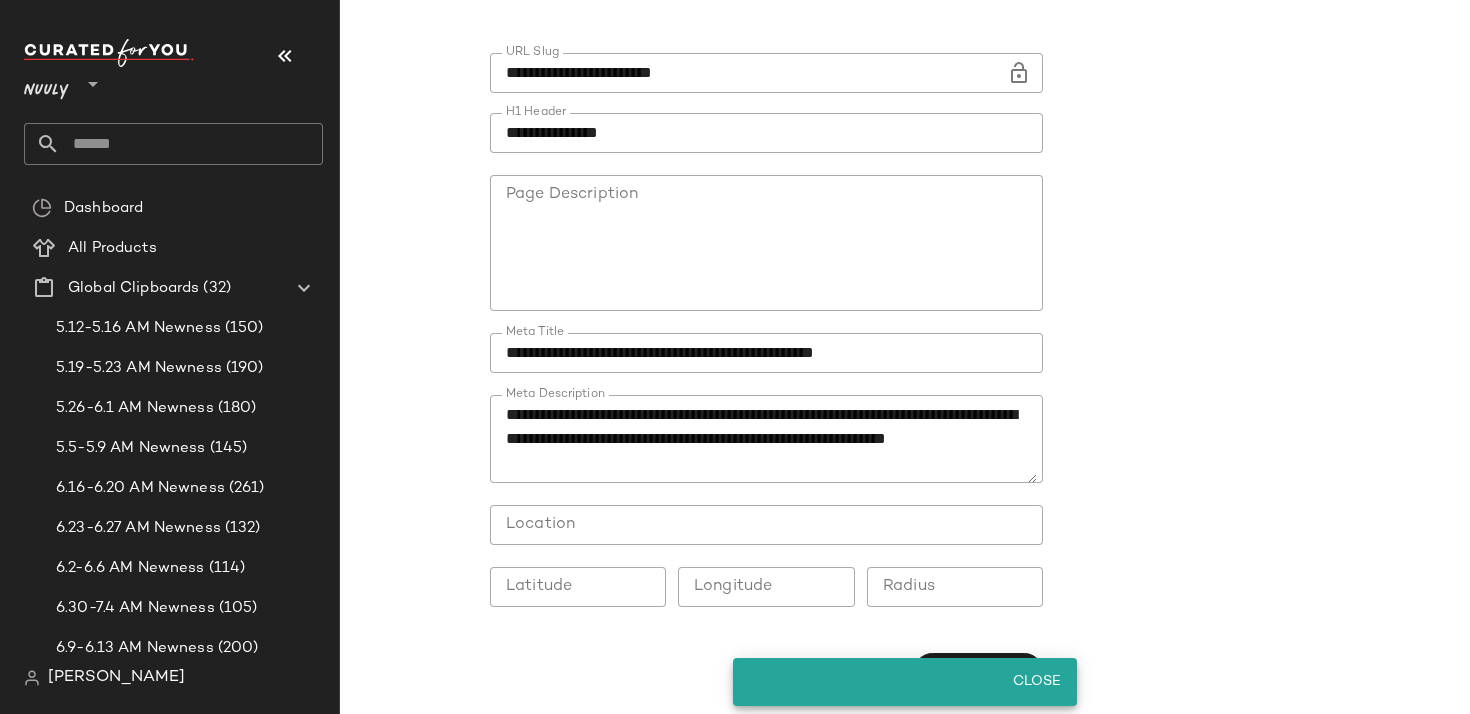 click on "**********" at bounding box center (1055, 372) 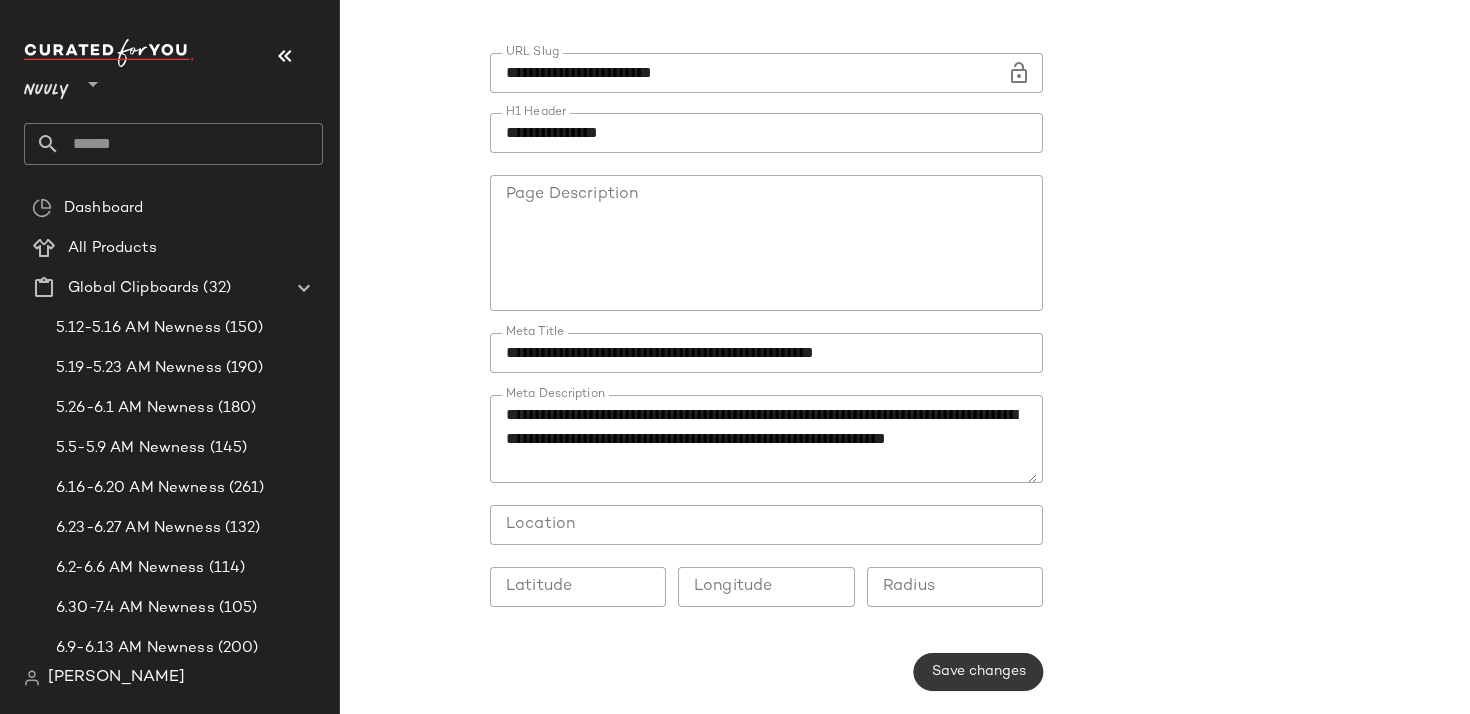 click on "Save changes" 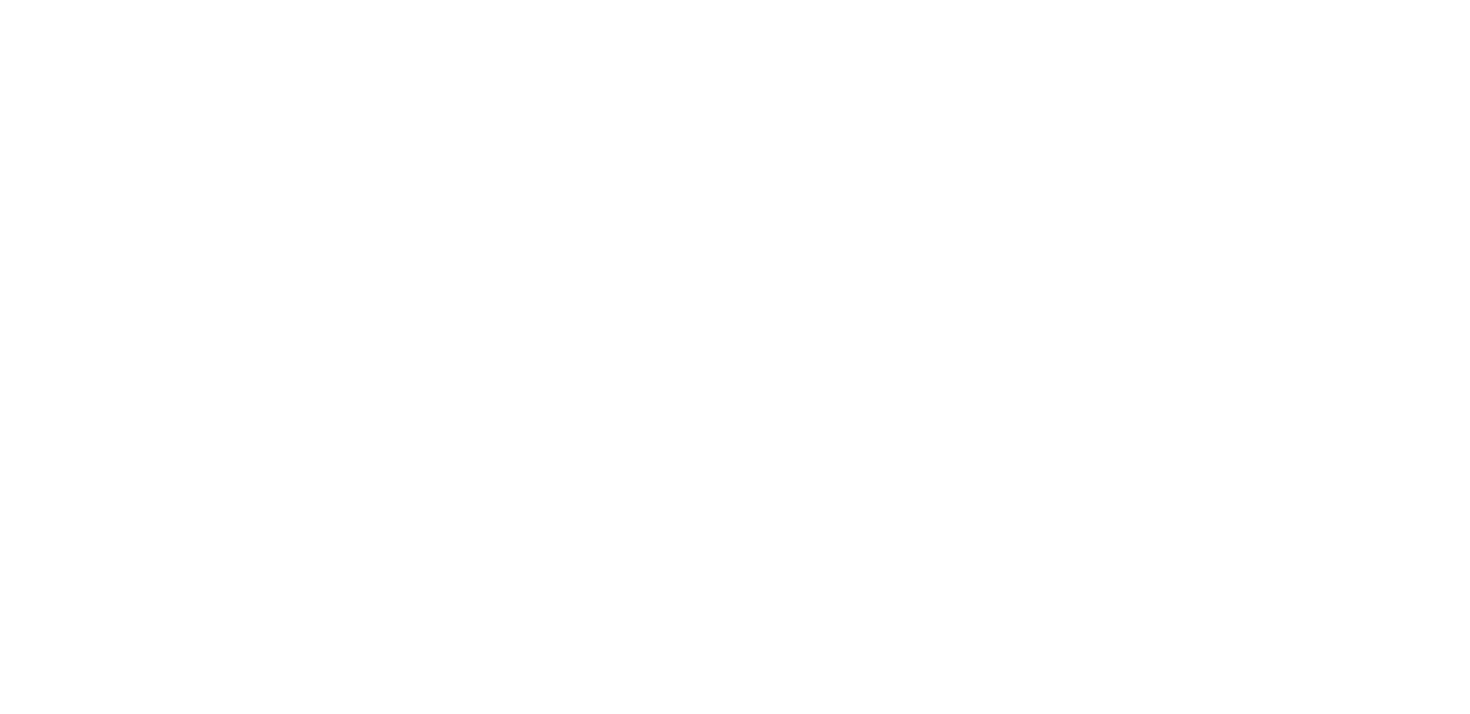 scroll, scrollTop: 0, scrollLeft: 0, axis: both 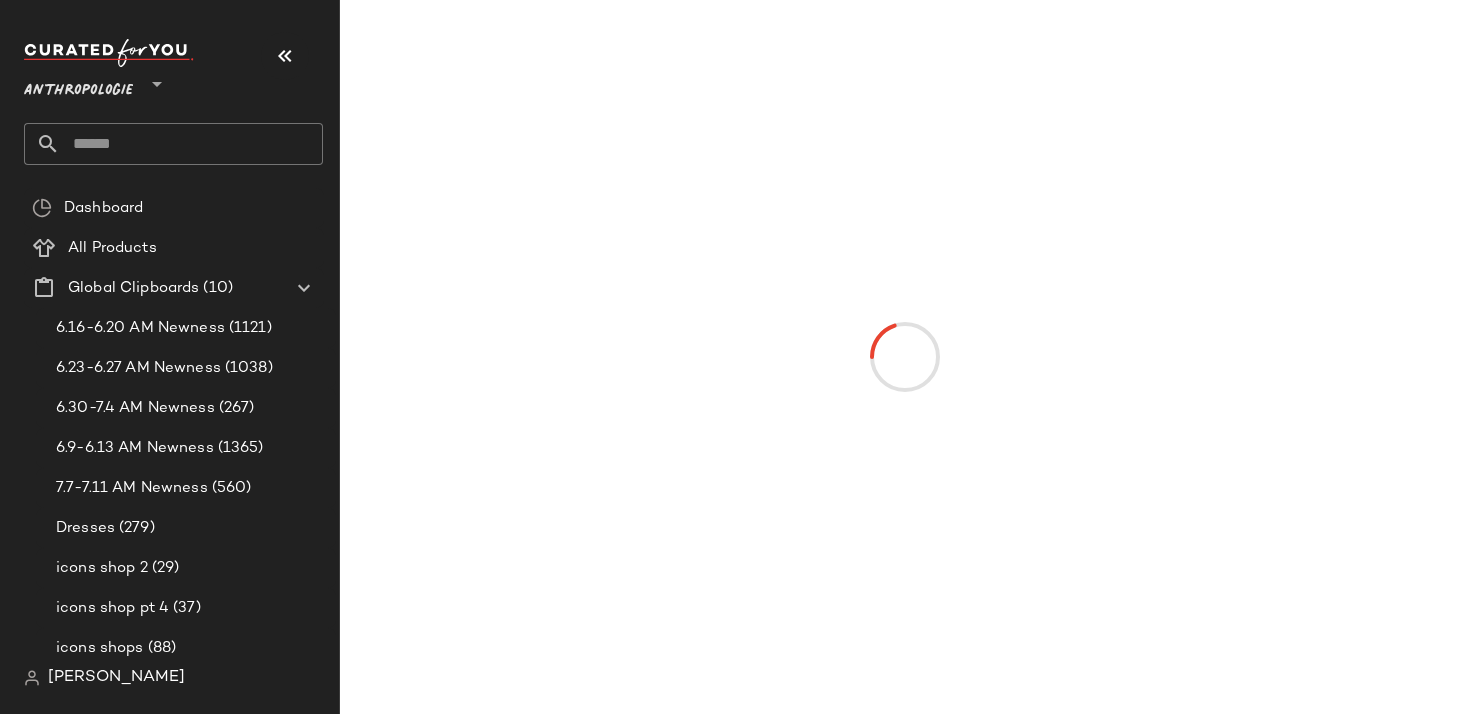 click at bounding box center [155, 79] 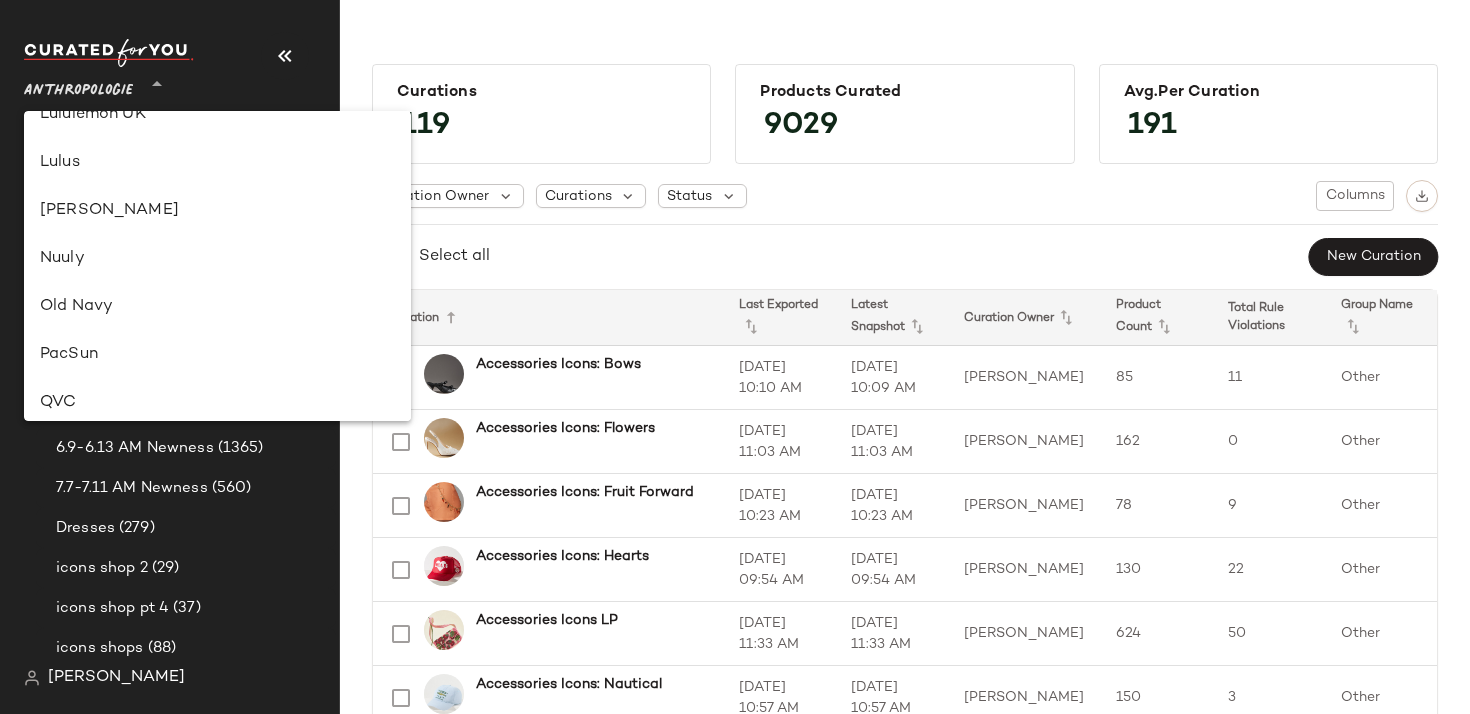 scroll, scrollTop: 651, scrollLeft: 0, axis: vertical 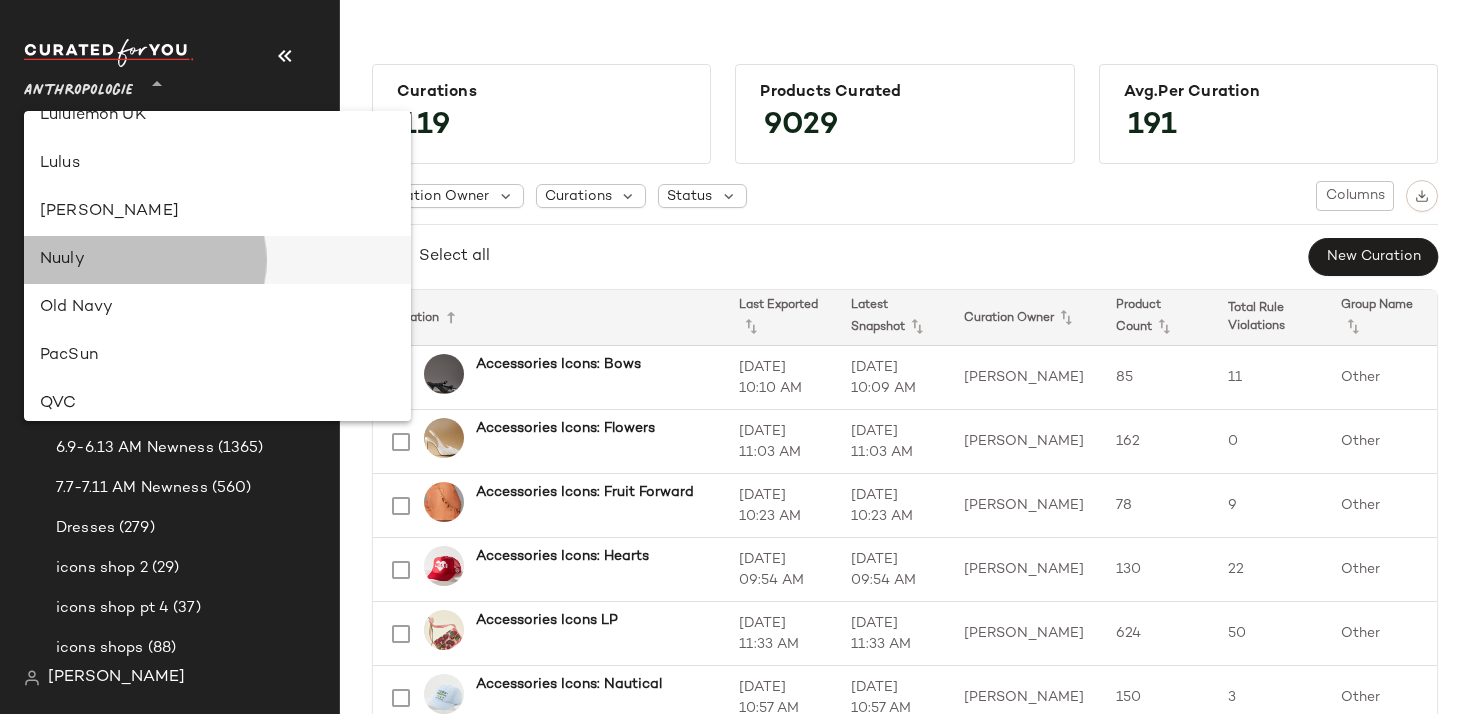 click on "Nuuly" at bounding box center [217, 260] 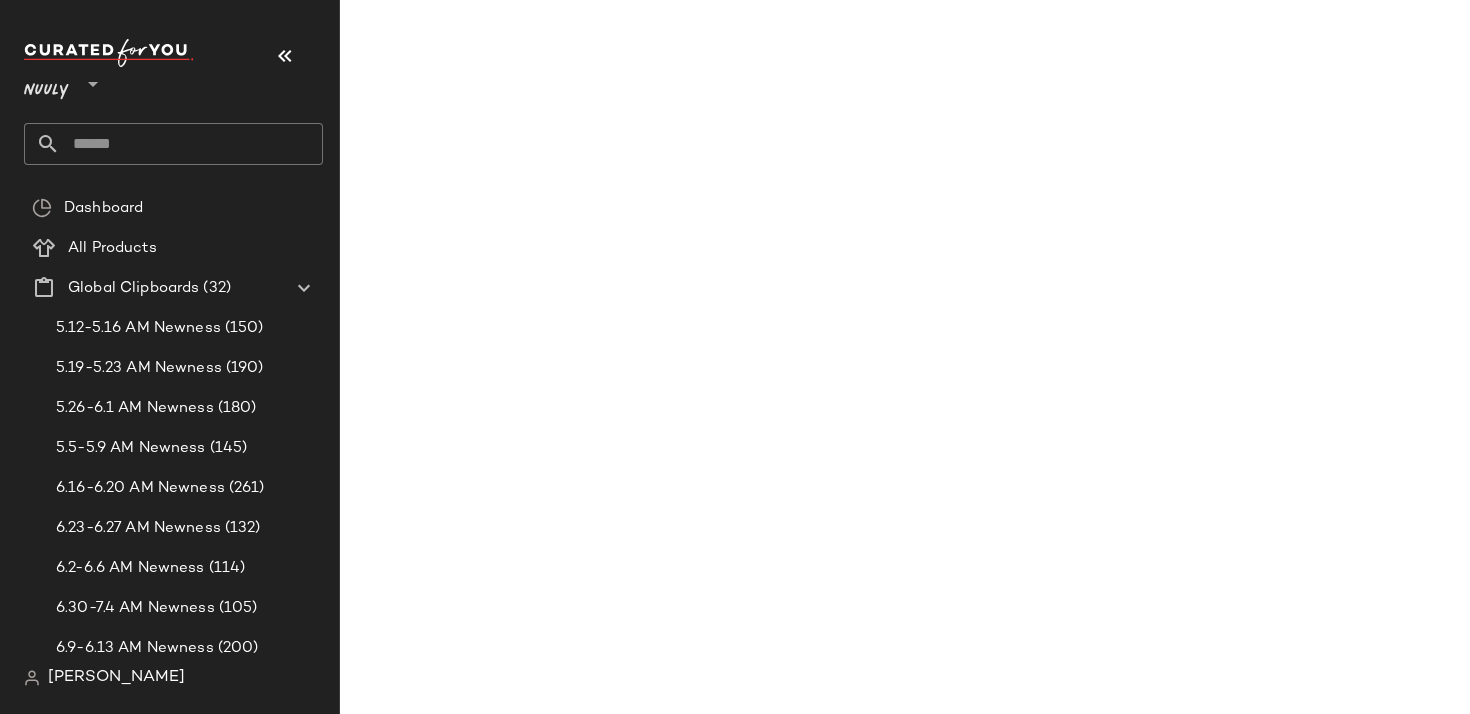 click 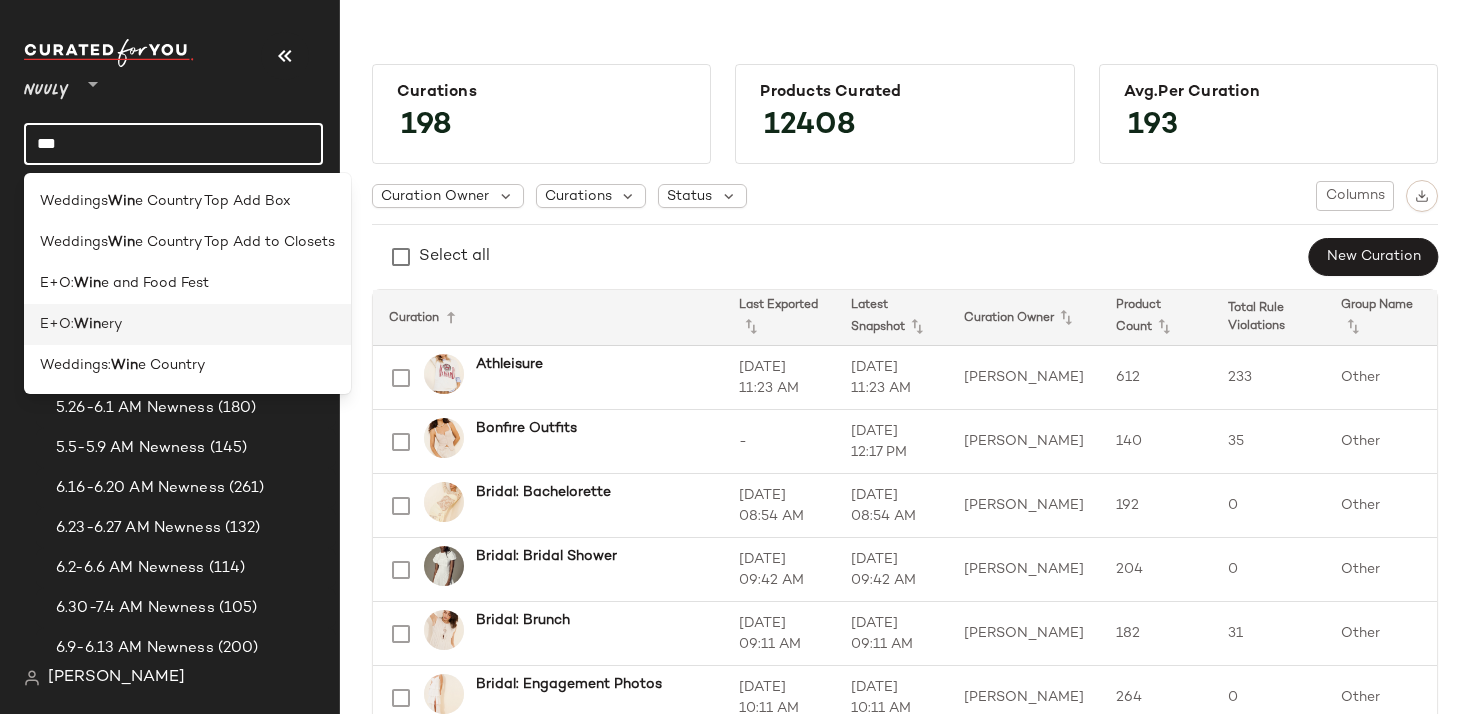 type on "***" 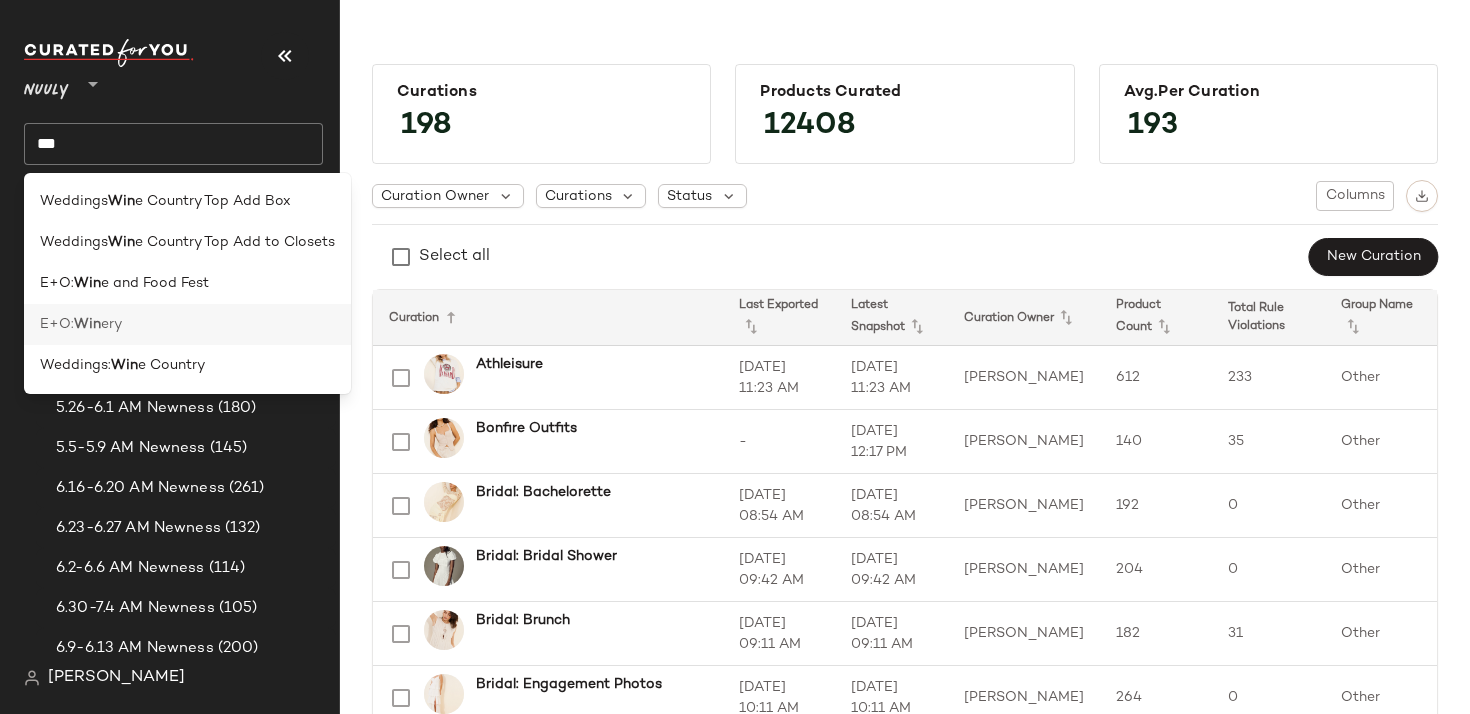 click on "E+O:  Win ery" 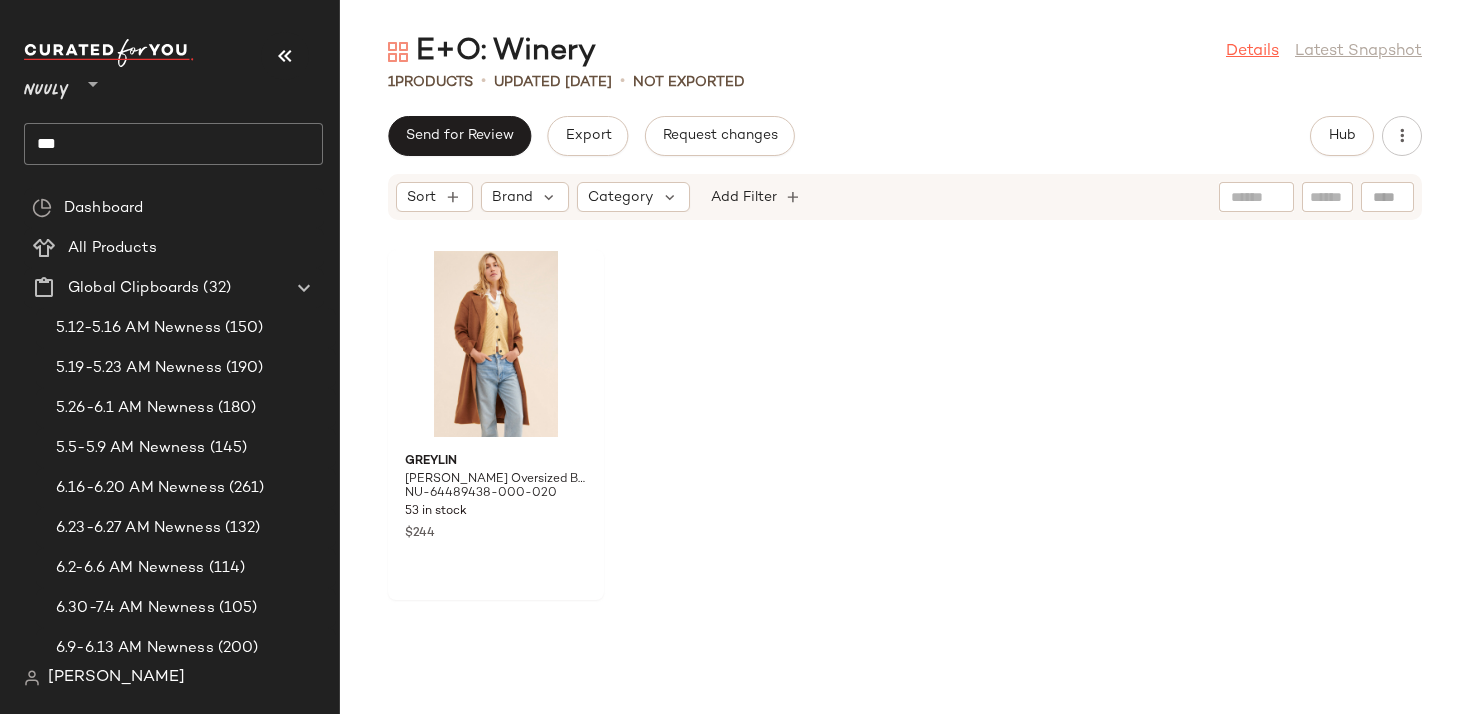 click on "Details" at bounding box center (1252, 52) 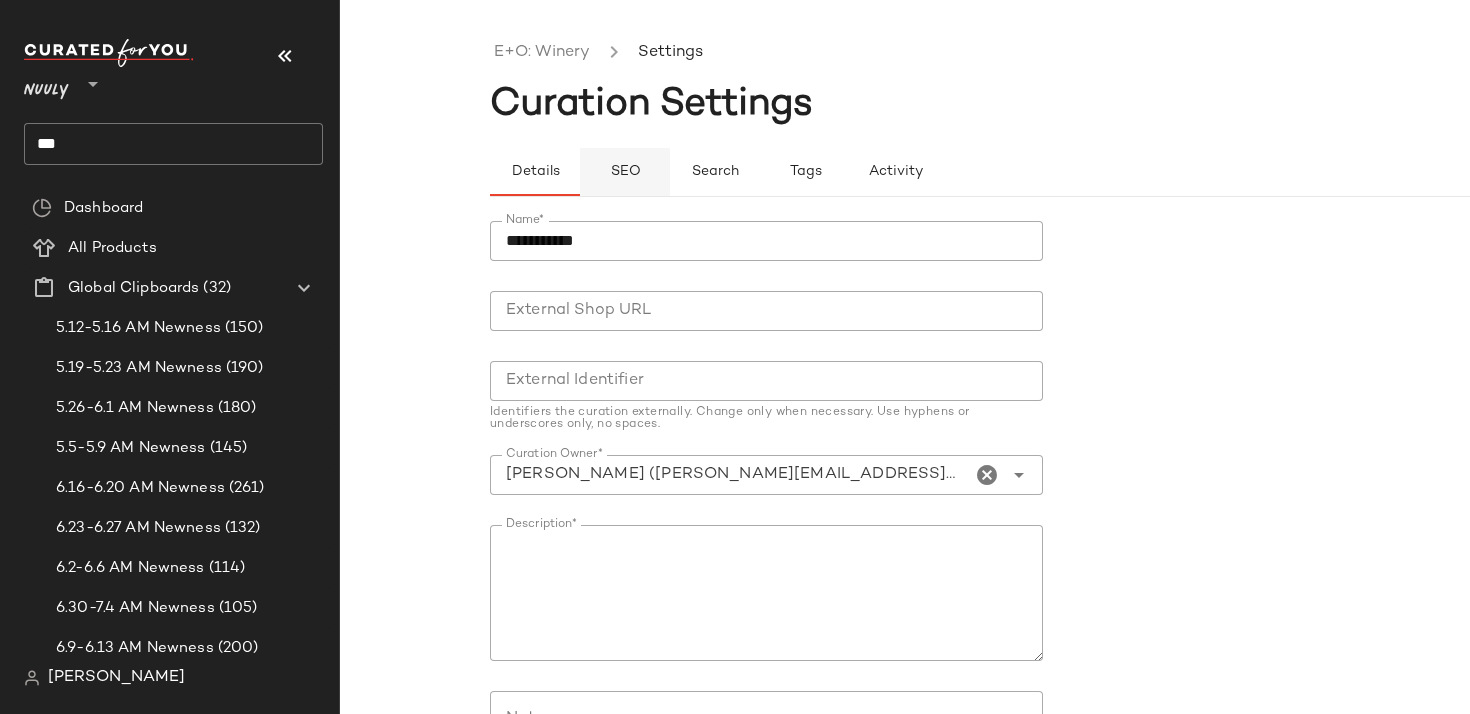 click on "SEO" 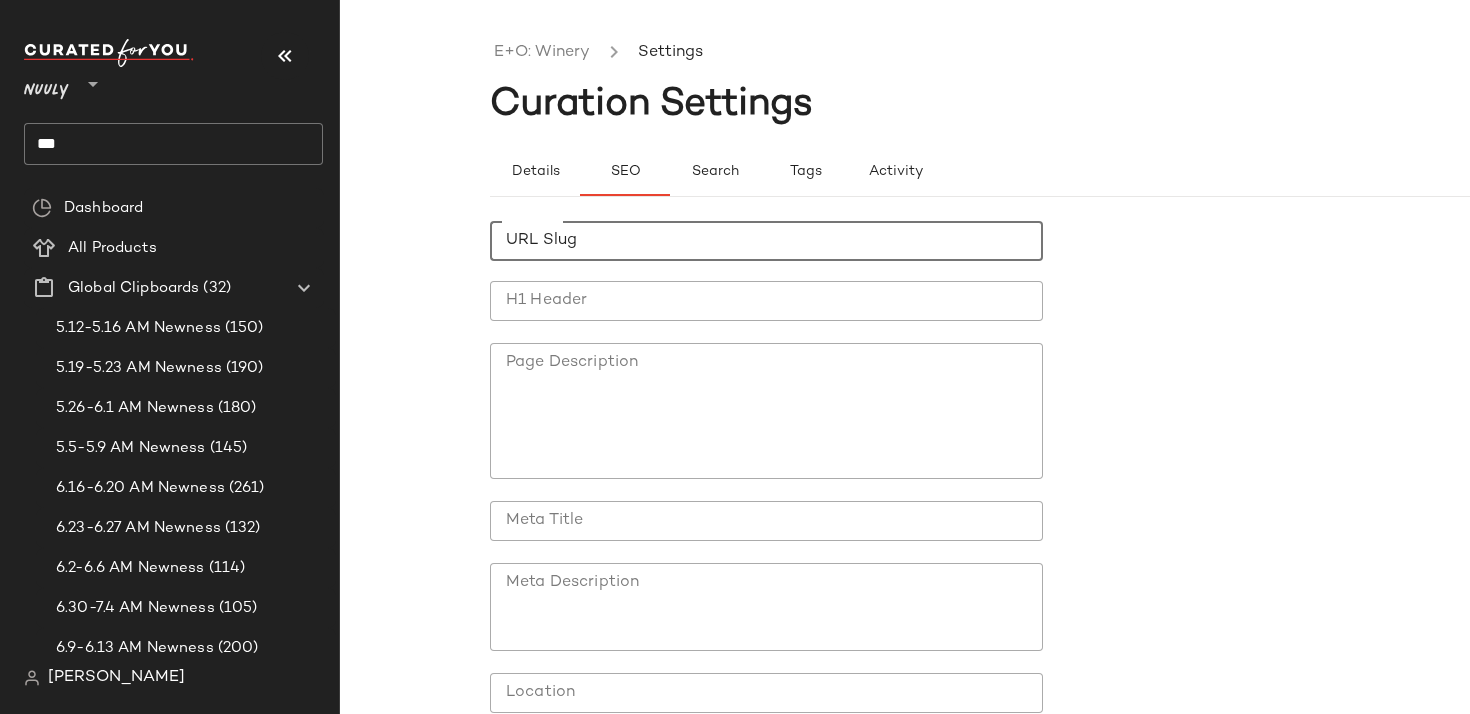 click on "URL Slug" 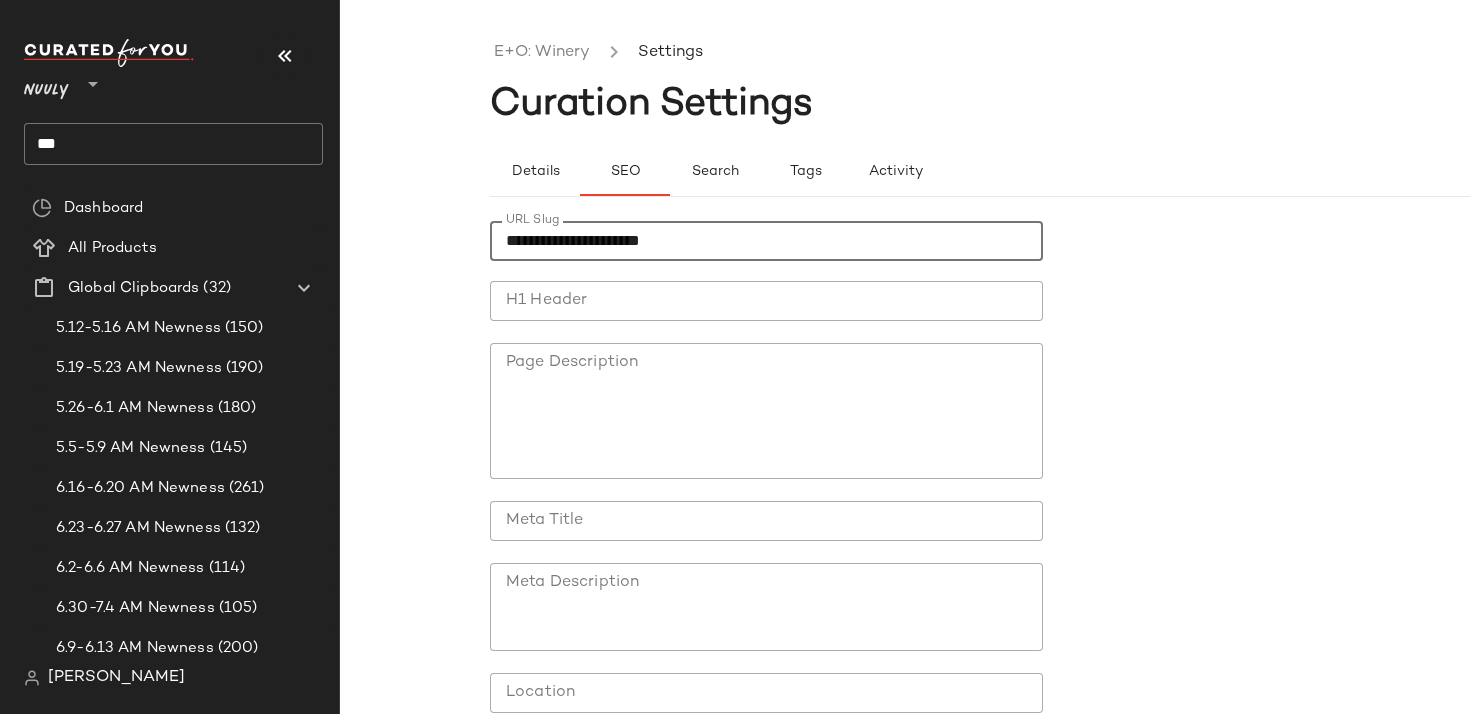 type on "**********" 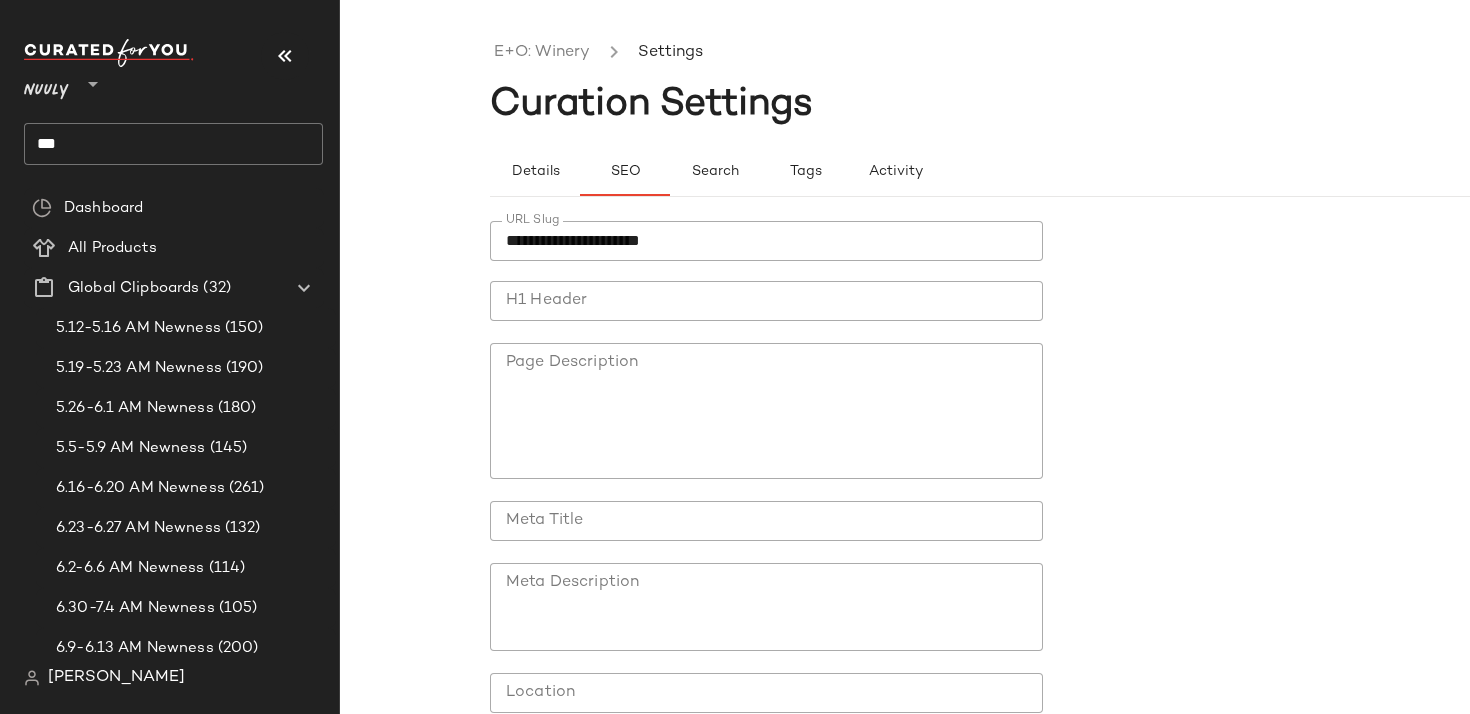 click on "H1 Header" 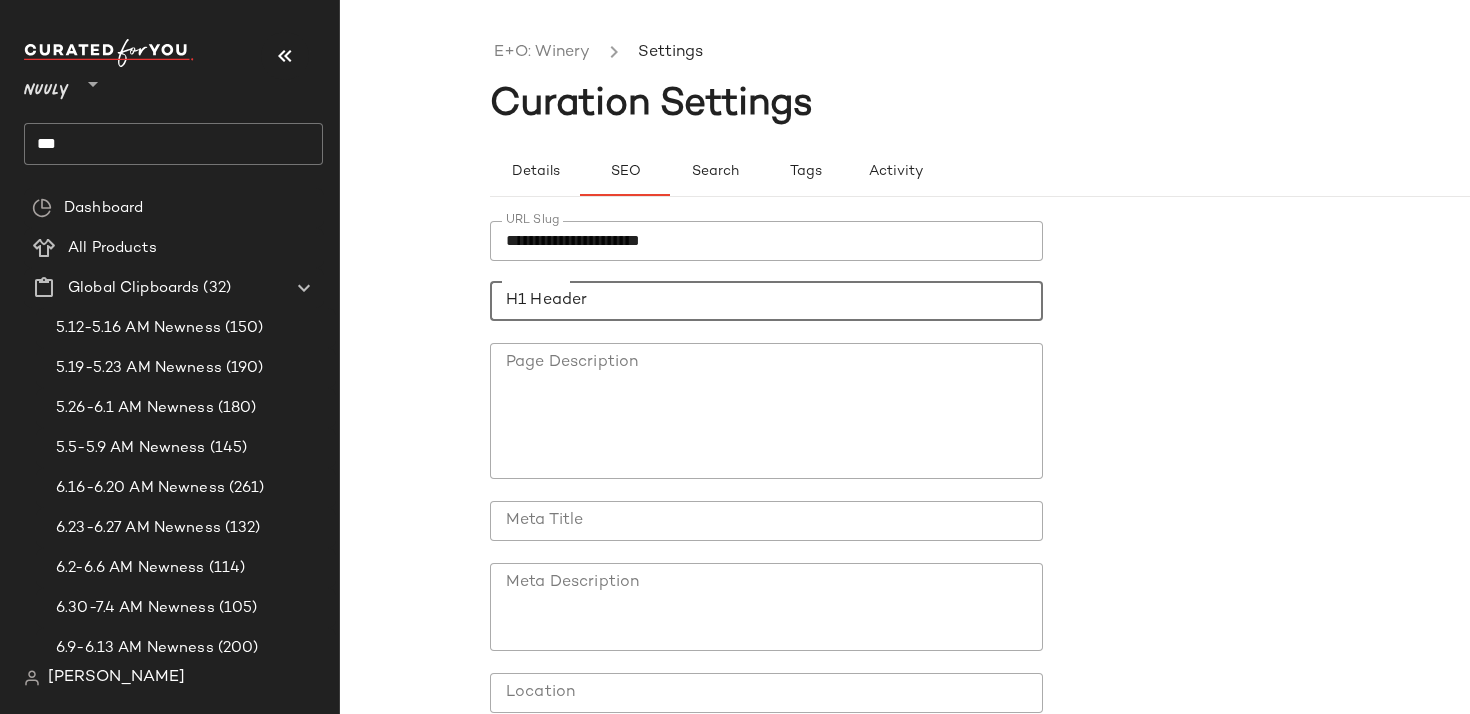 paste on "******" 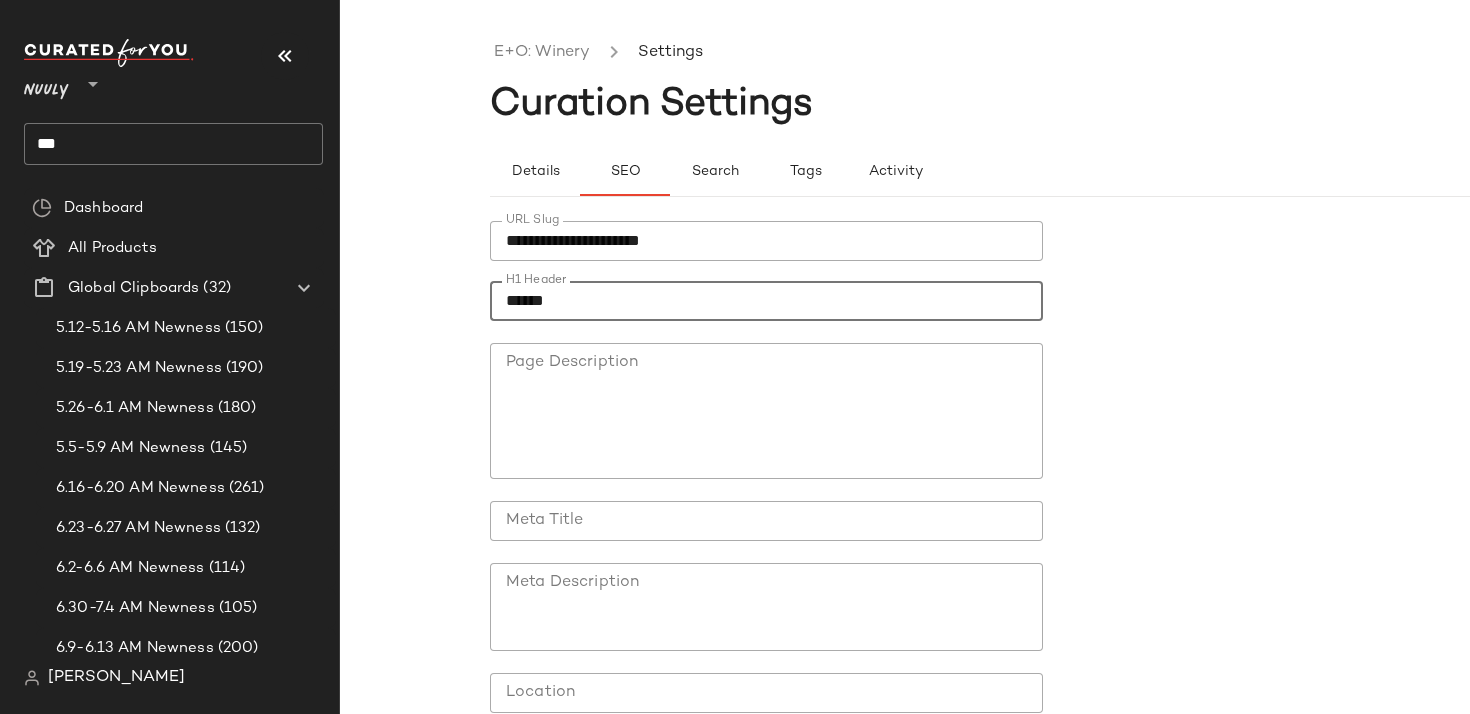 type on "******" 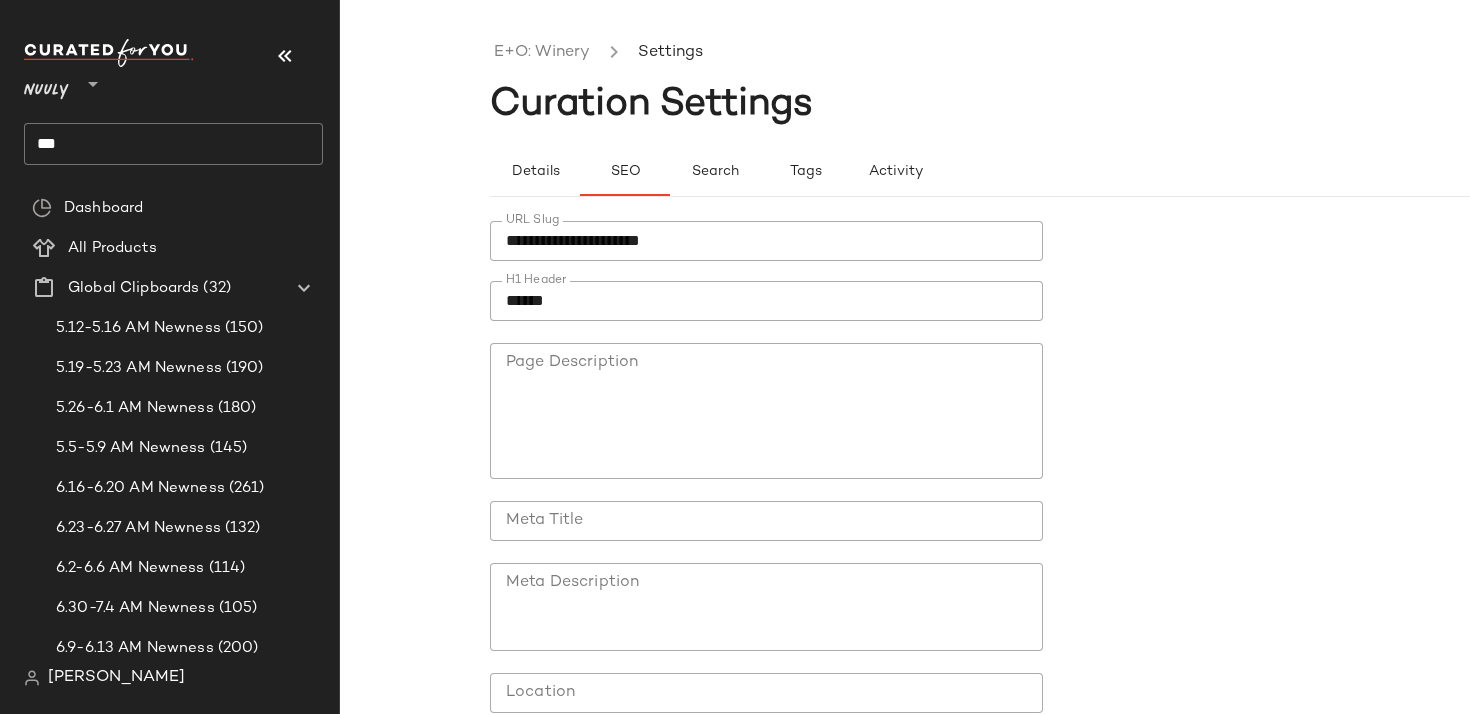 click on "Meta Title" 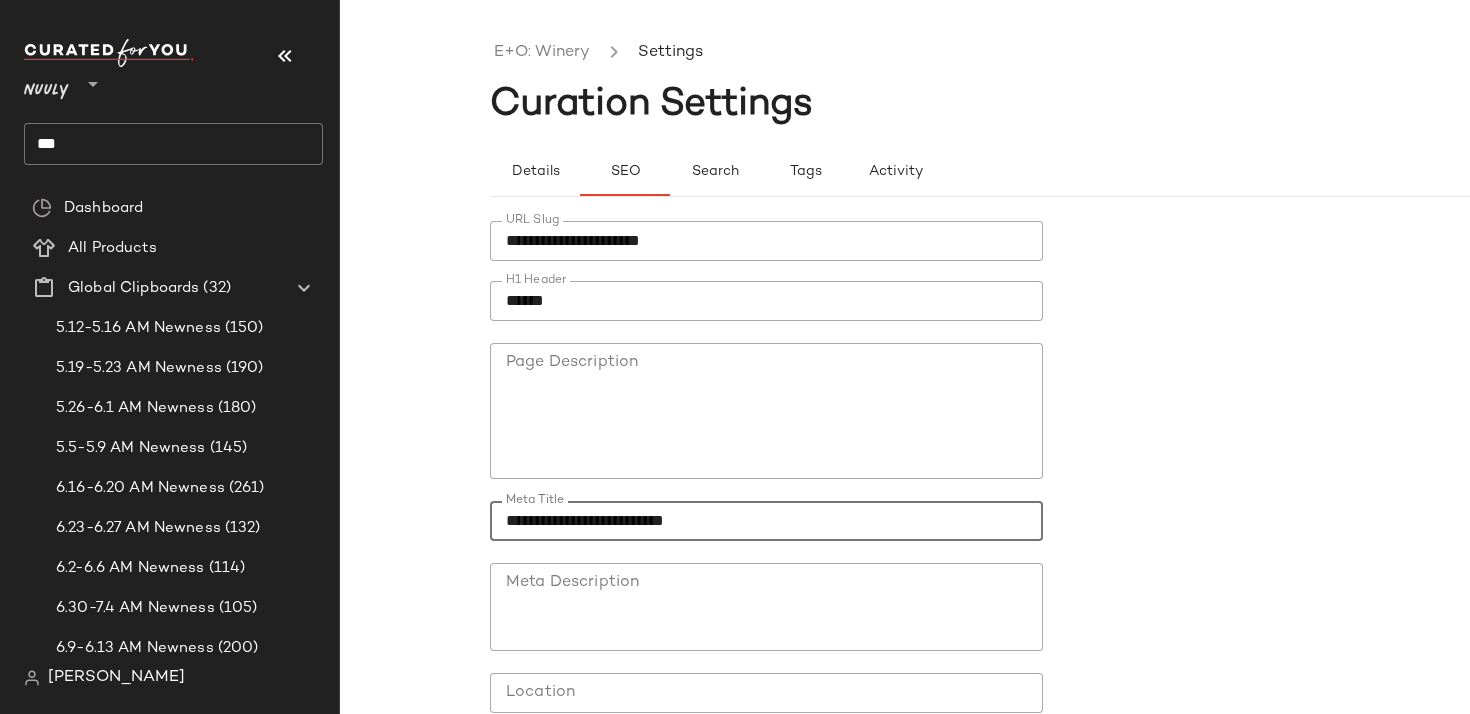 type on "**********" 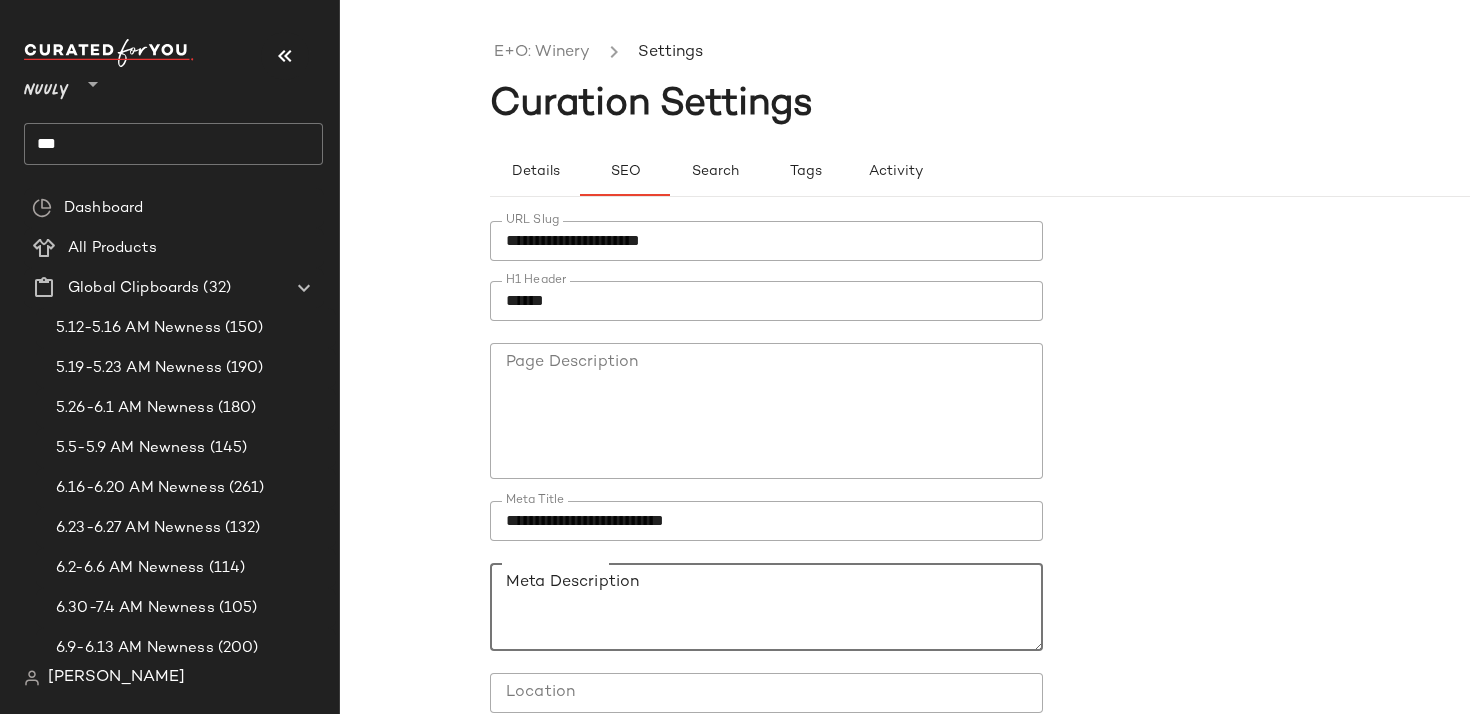click on "Meta Description" 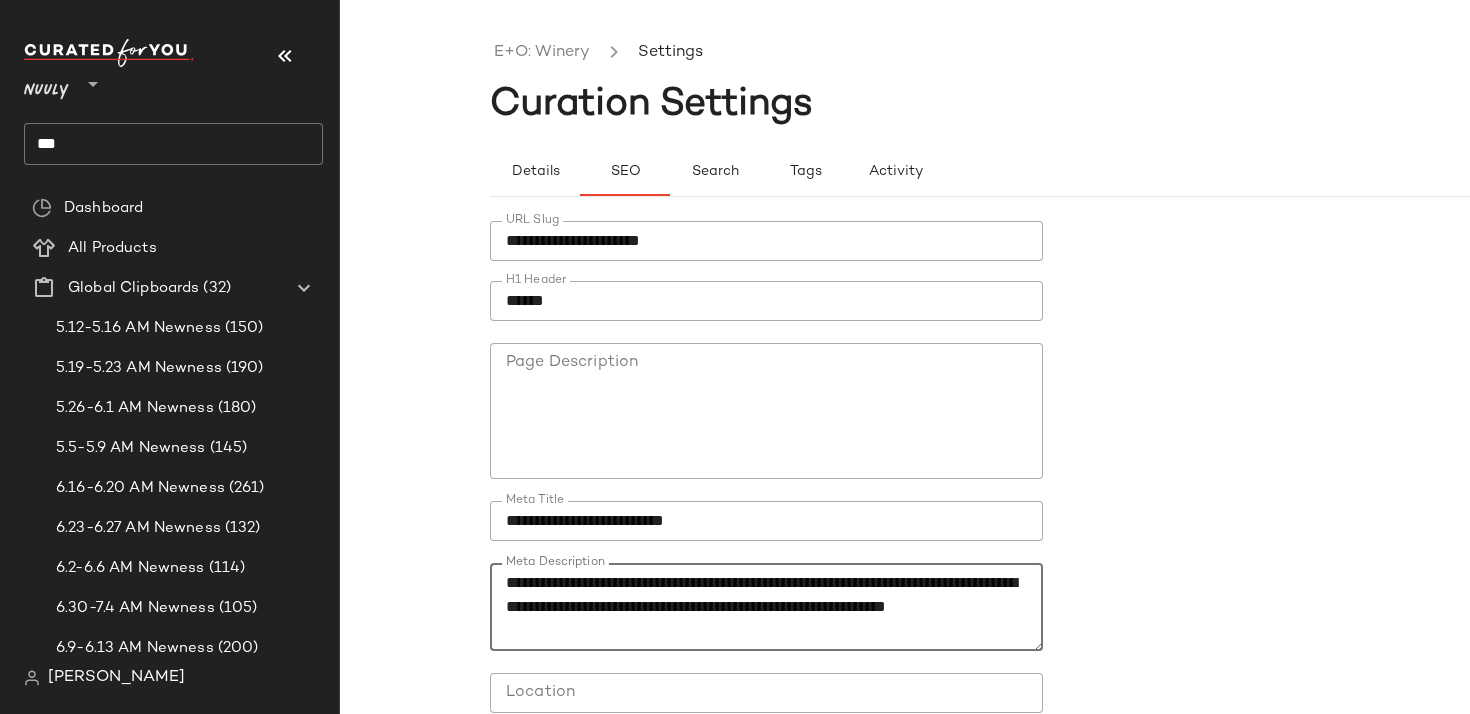 scroll, scrollTop: 168, scrollLeft: 0, axis: vertical 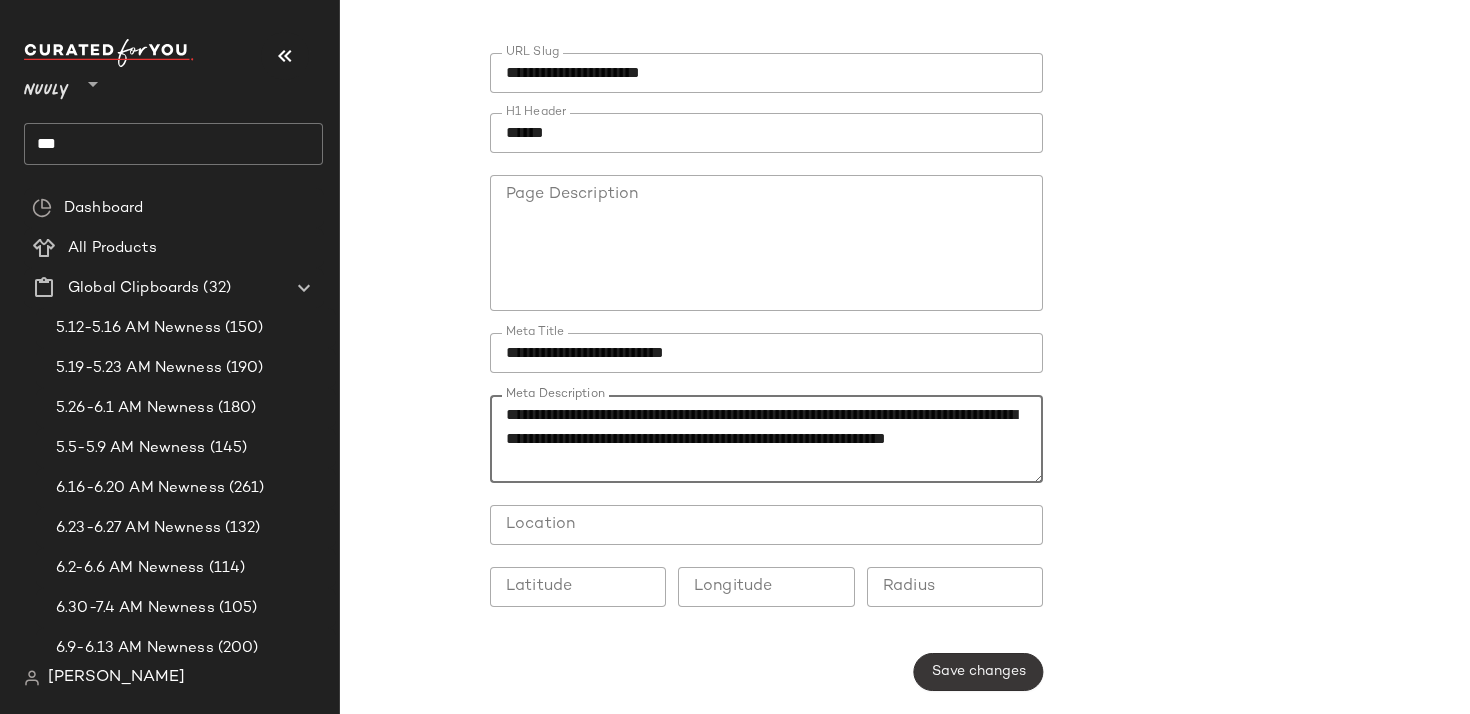 type on "**********" 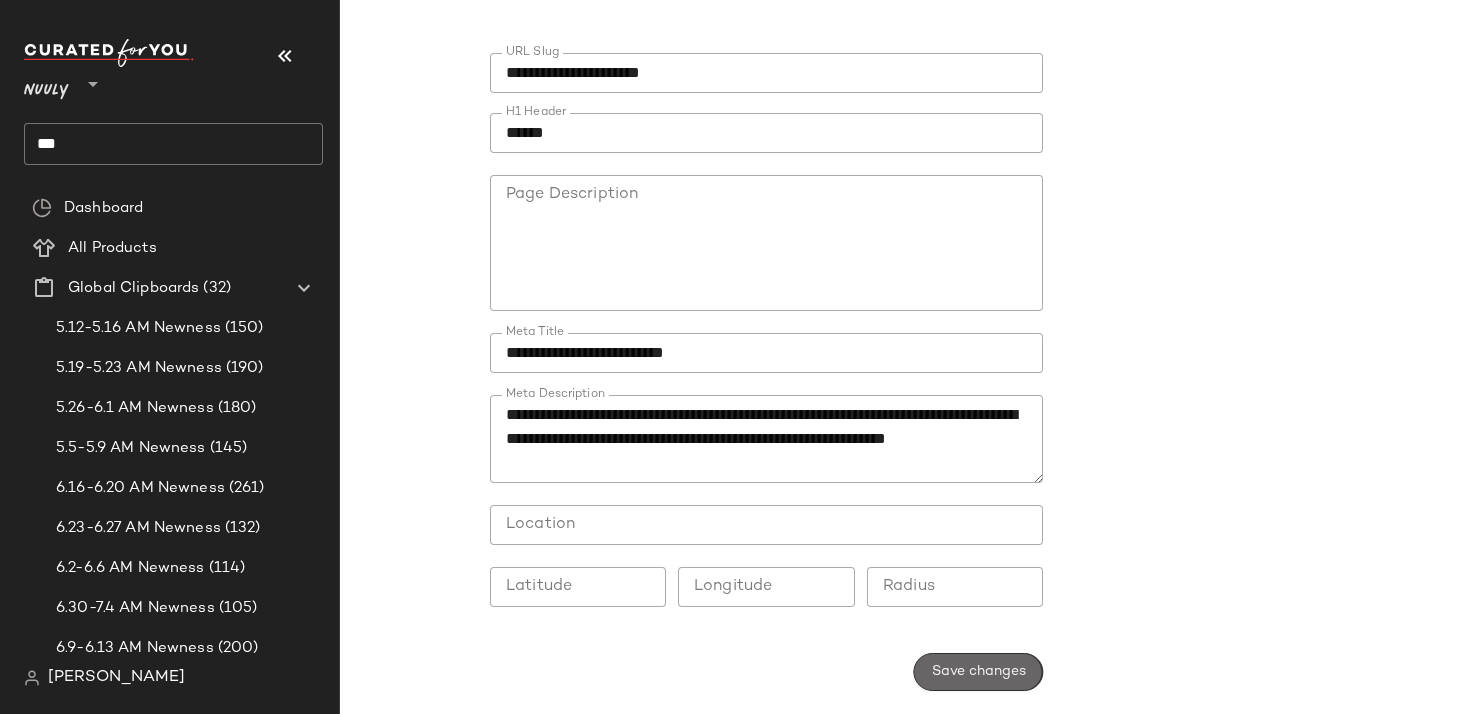 click on "Save changes" at bounding box center [978, 672] 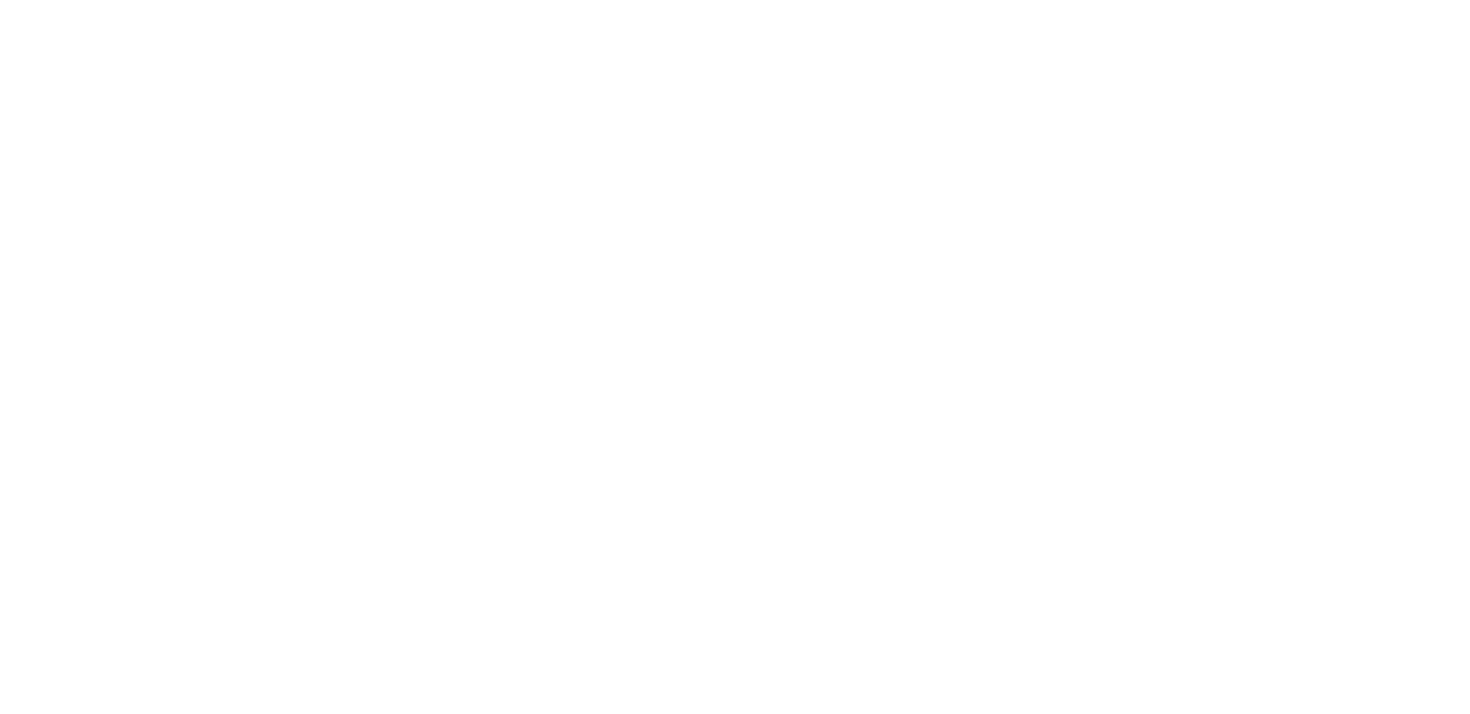 scroll, scrollTop: 0, scrollLeft: 0, axis: both 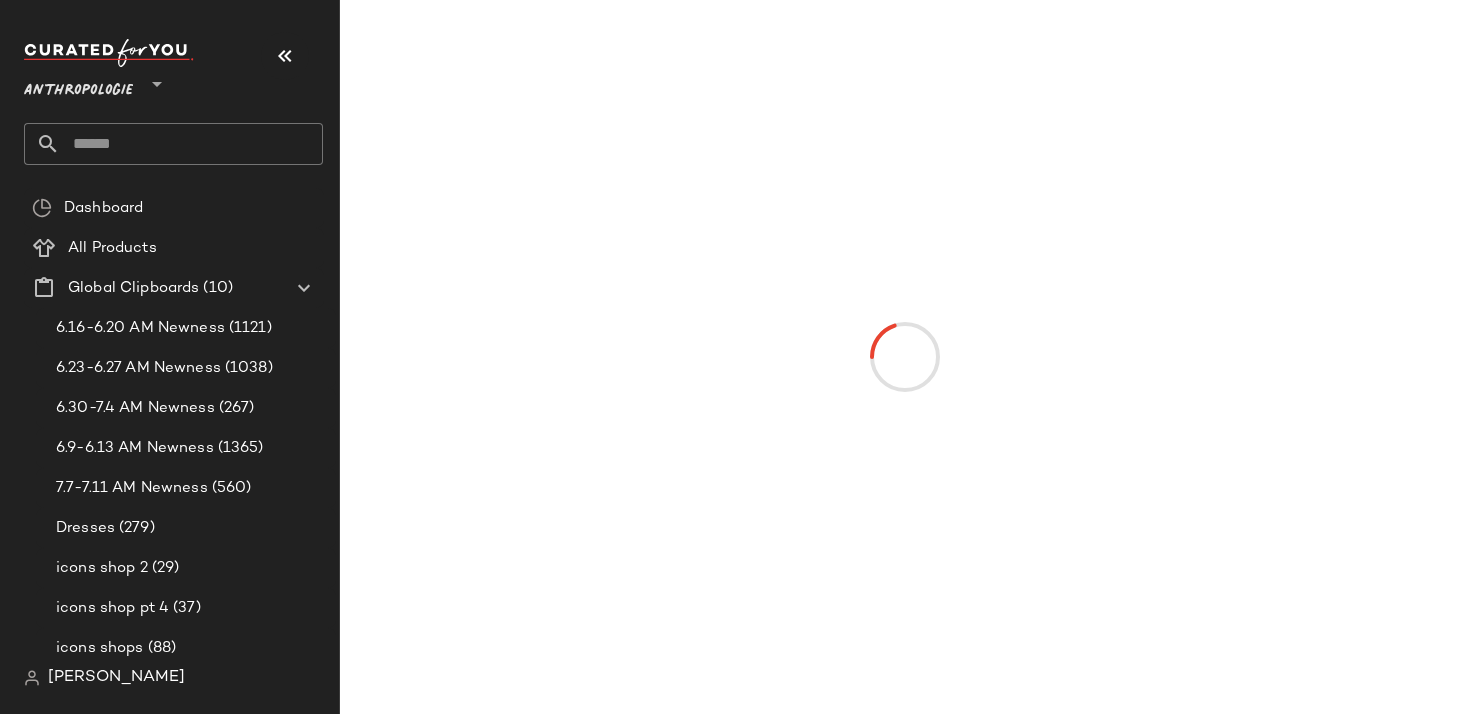 click on "Anthropologie" at bounding box center [78, 86] 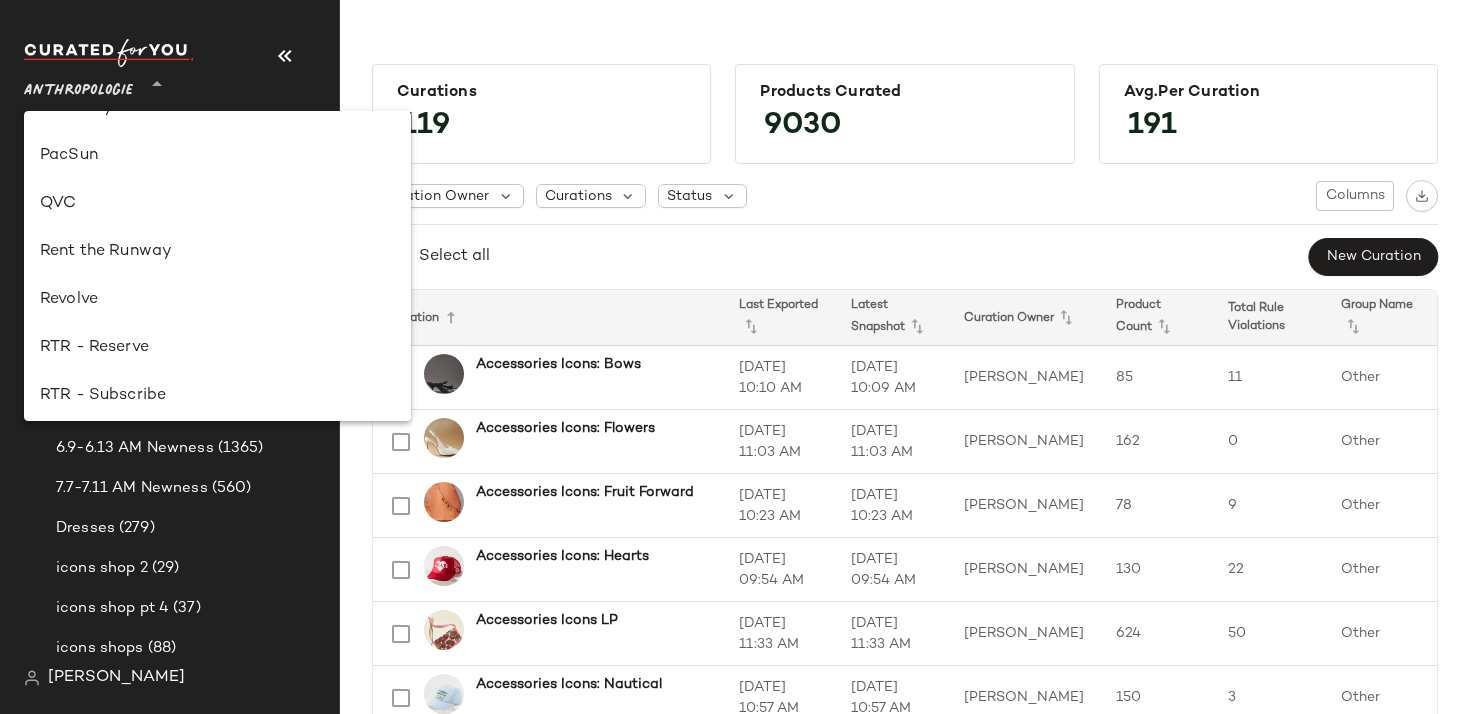 scroll, scrollTop: 853, scrollLeft: 0, axis: vertical 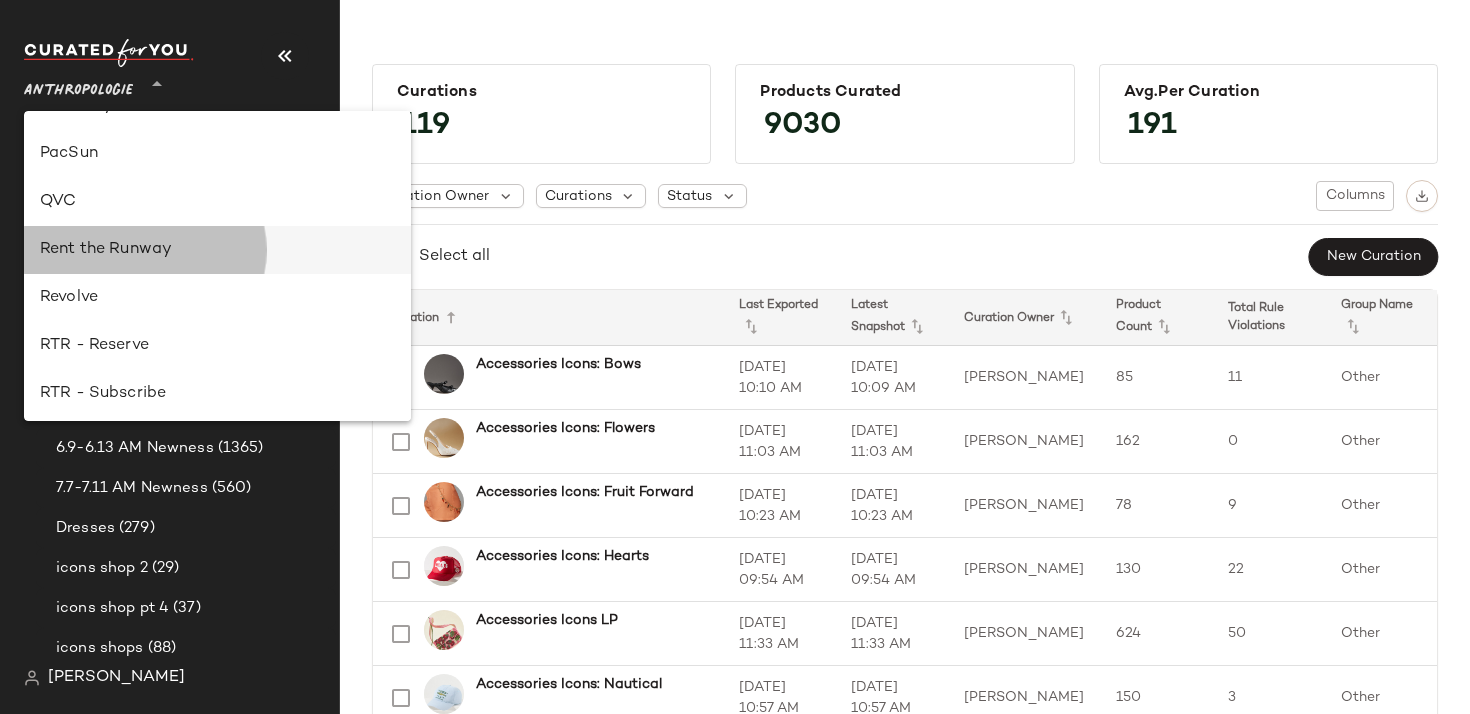 click on "Rent the Runway" at bounding box center (217, 250) 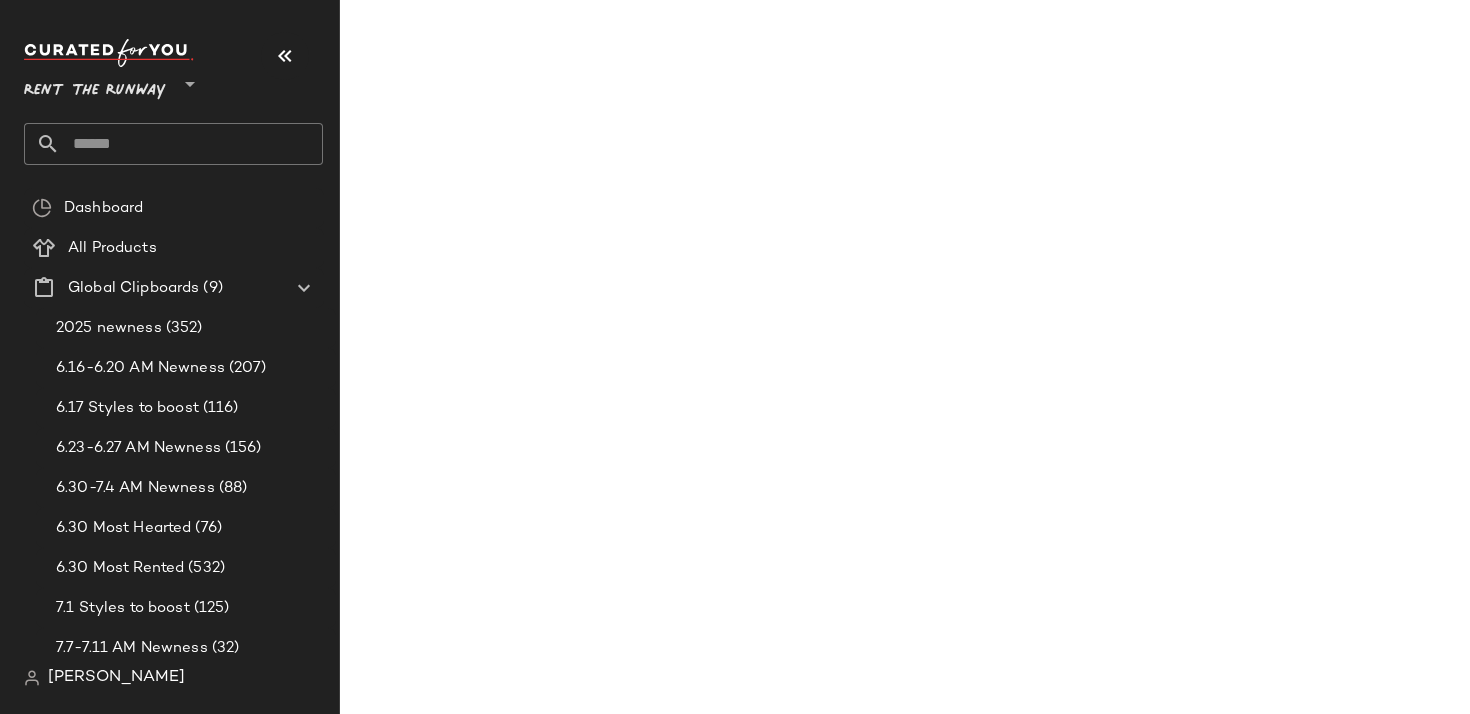 click 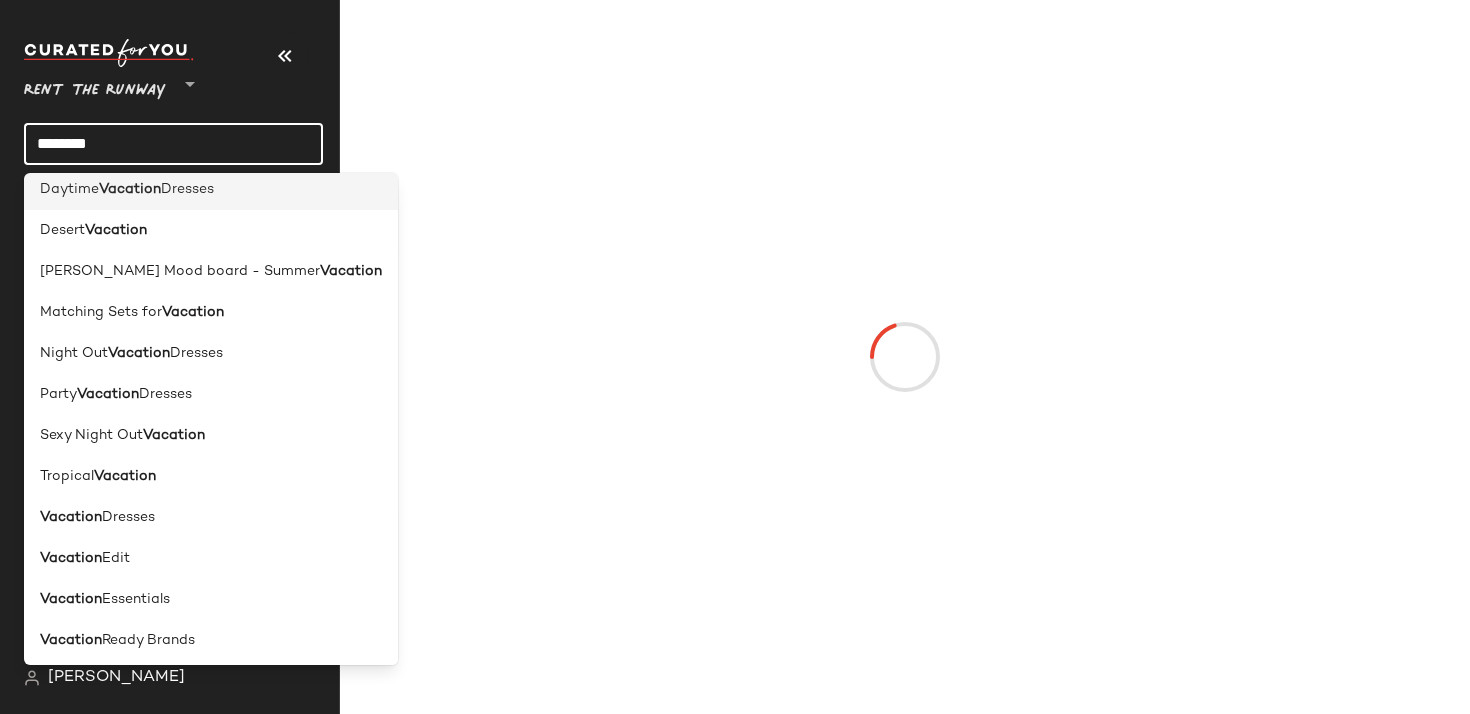 scroll, scrollTop: 221, scrollLeft: 0, axis: vertical 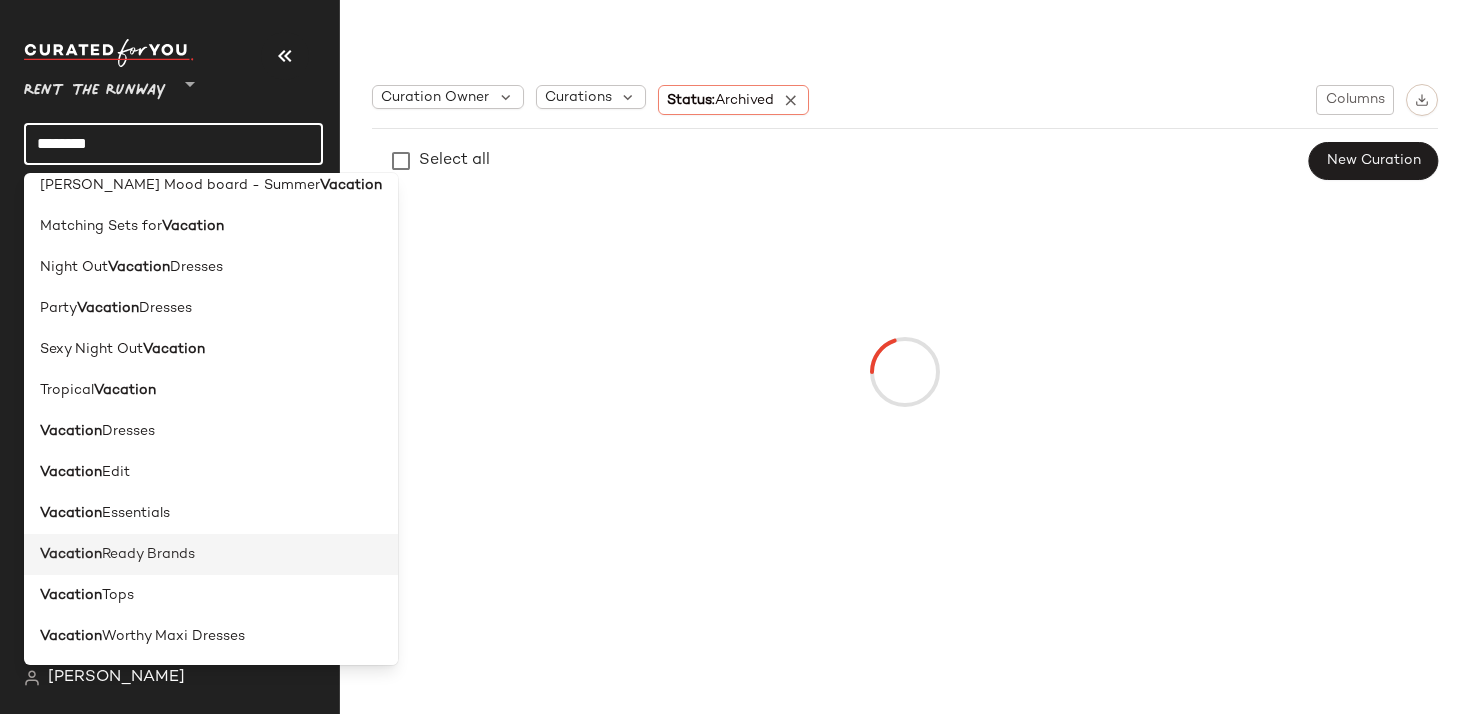 type on "********" 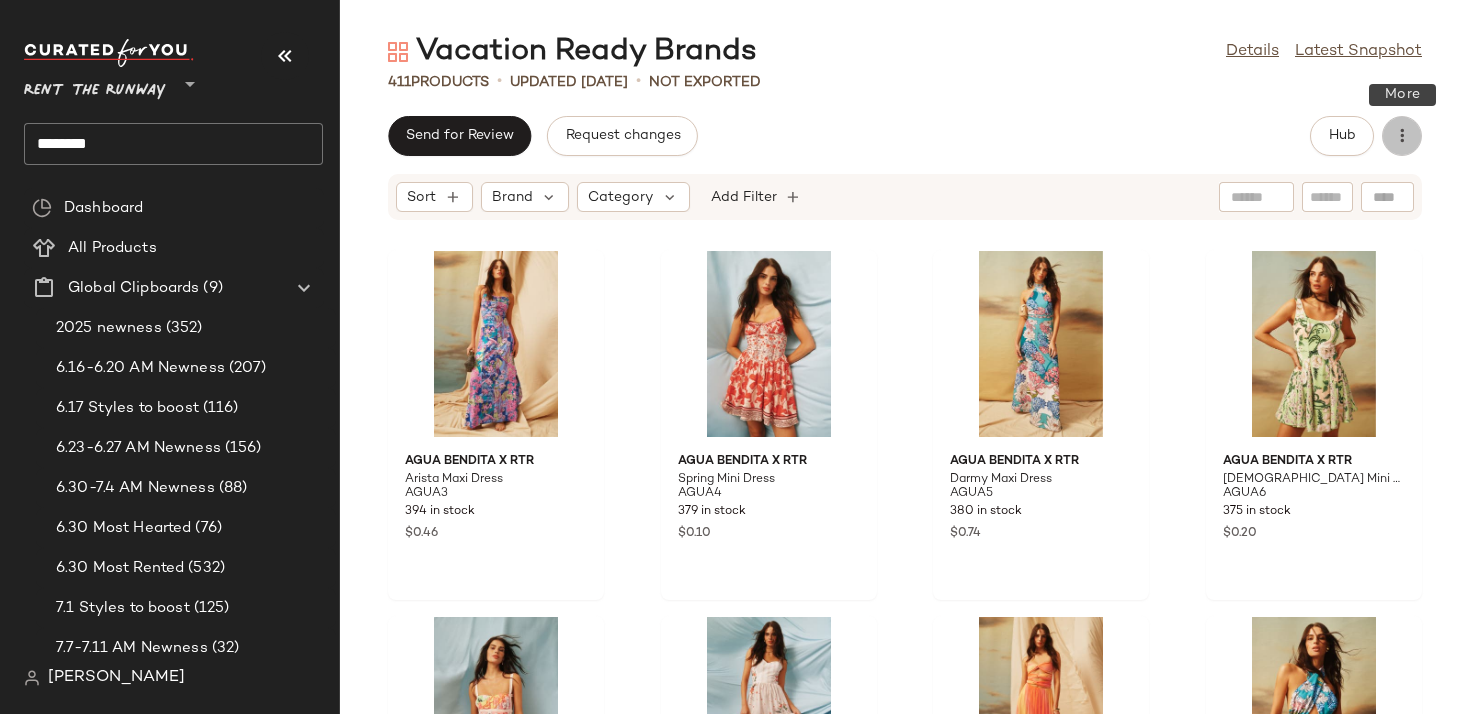click 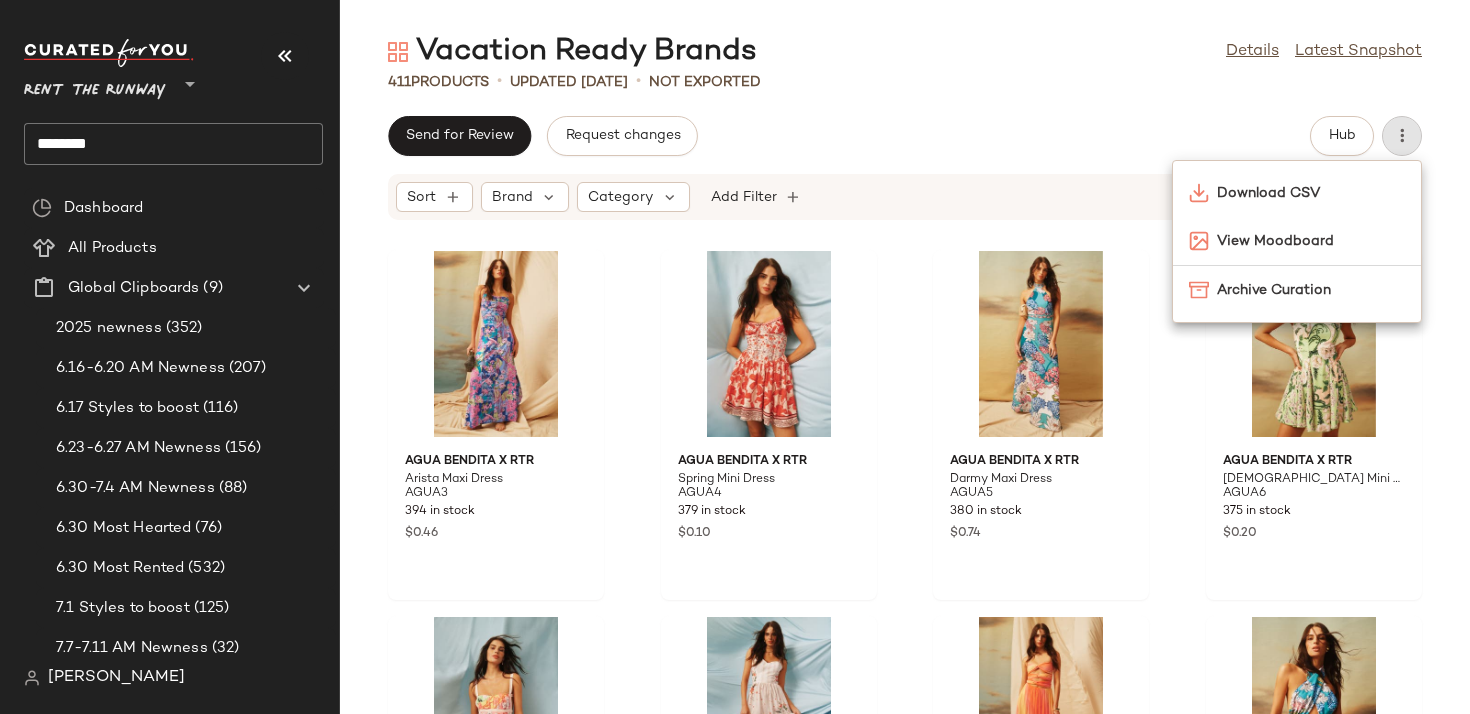 click on "Send for Review   Request changes   Hub" 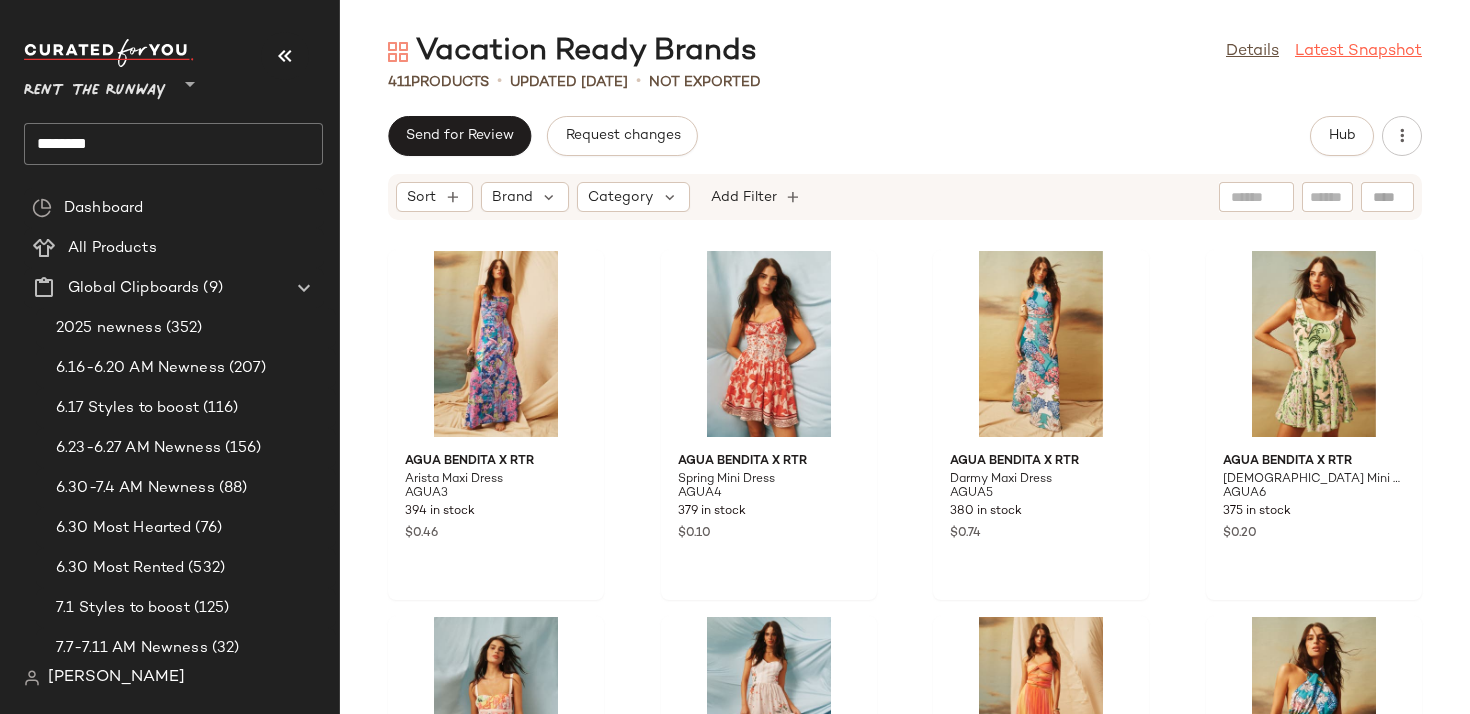 click on "Latest Snapshot" at bounding box center [1358, 52] 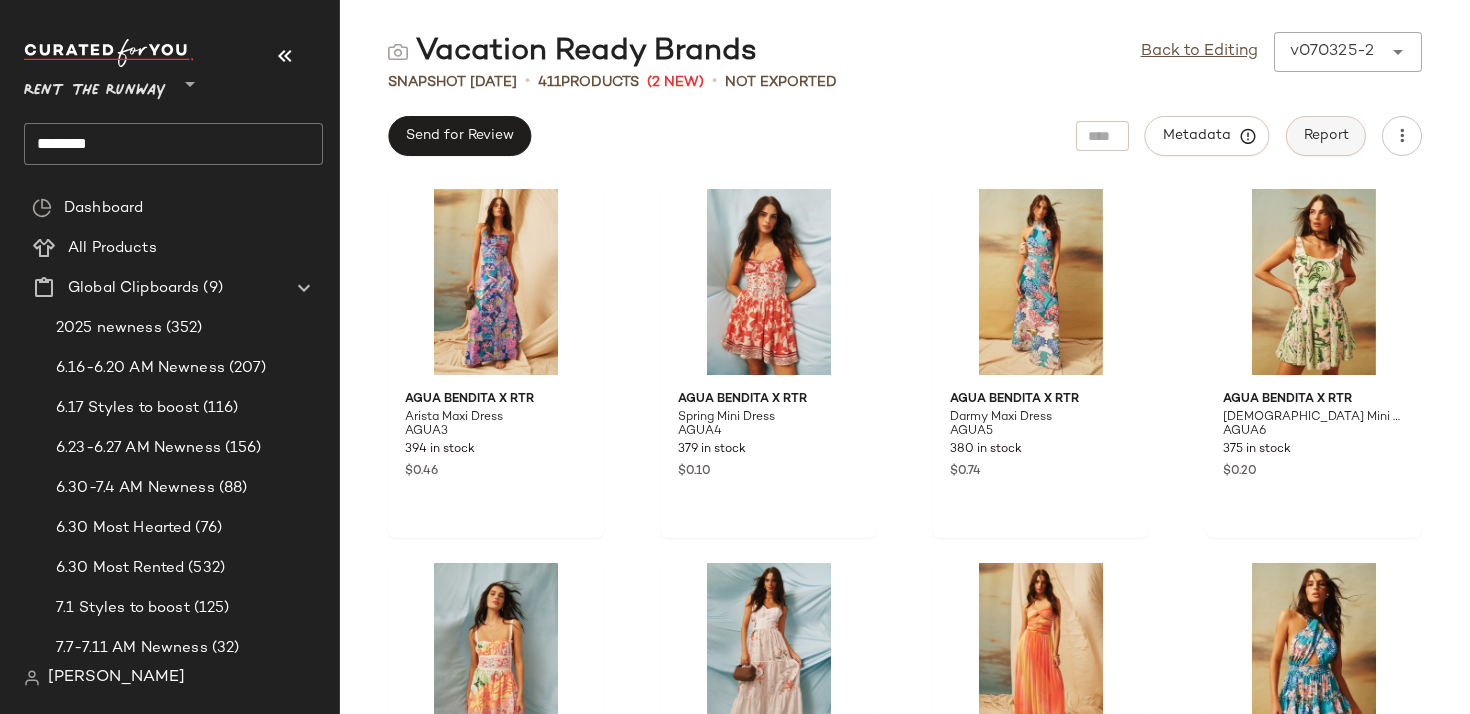 click on "Report" at bounding box center [1326, 136] 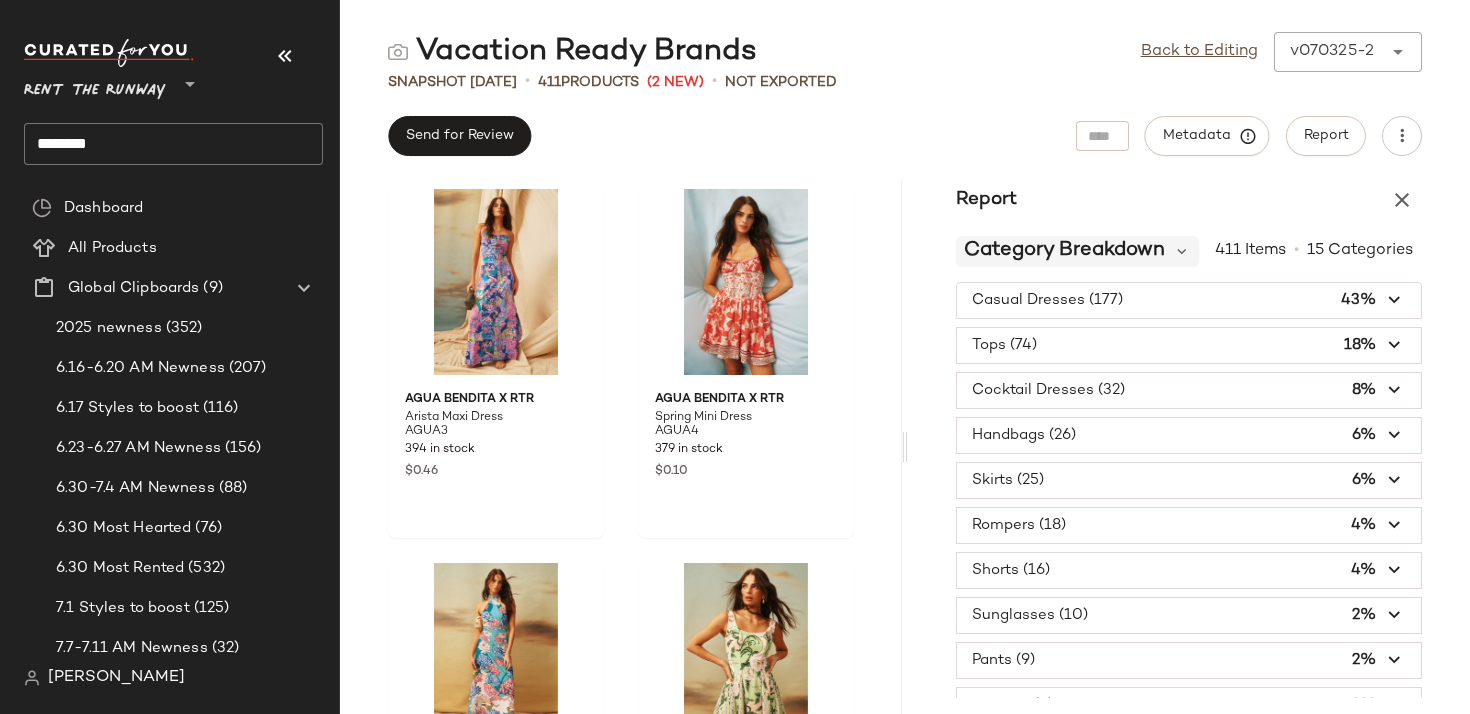 click on "Category Breakdown" at bounding box center [1064, 251] 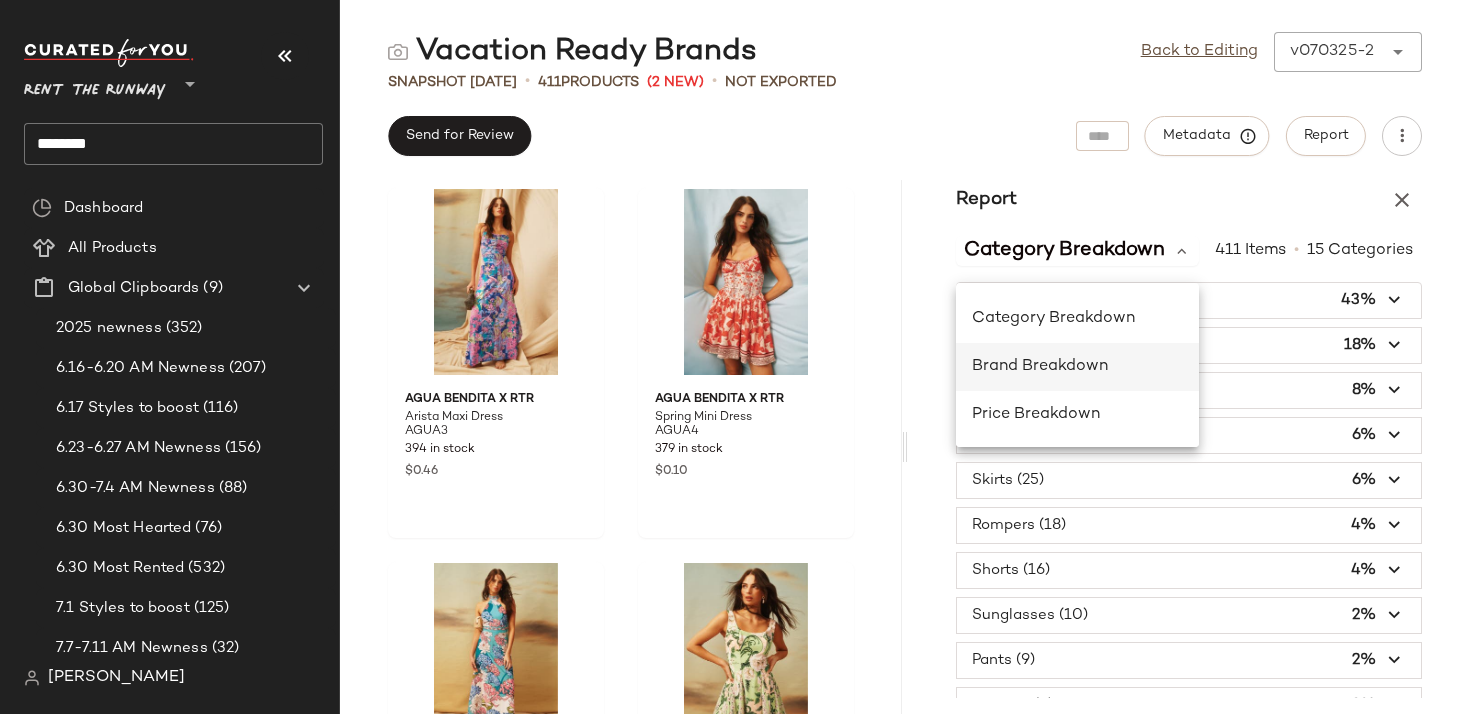 click on "Brand Breakdown" 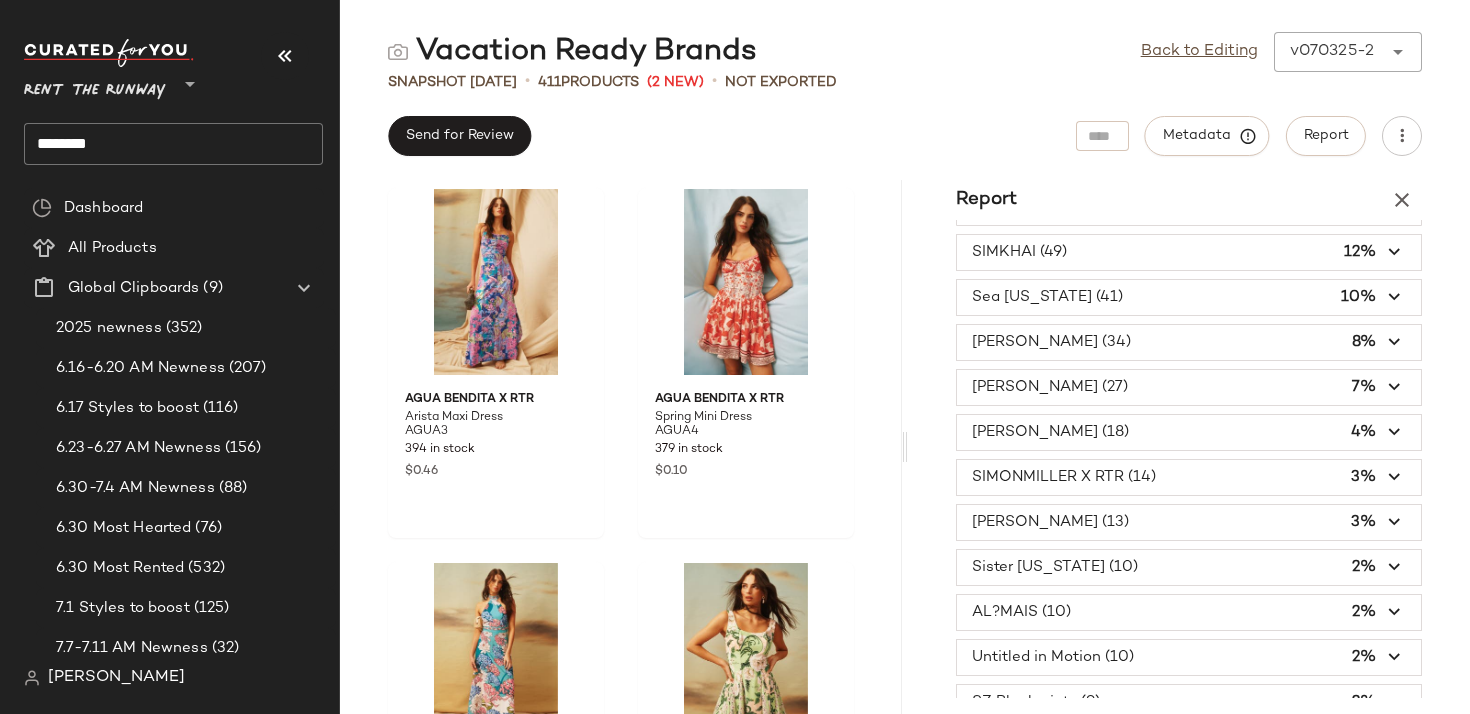 scroll, scrollTop: 0, scrollLeft: 0, axis: both 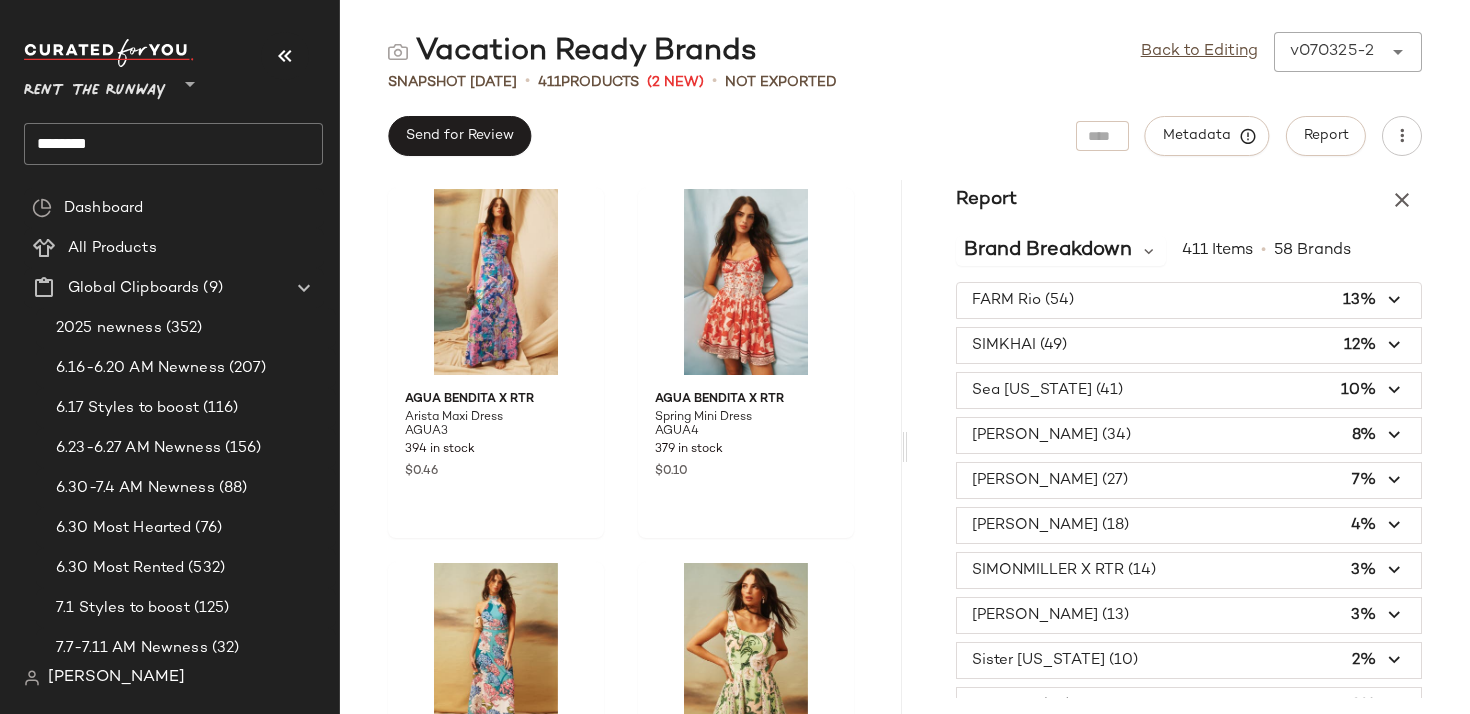 click on "58 Brands" at bounding box center [1312, 251] 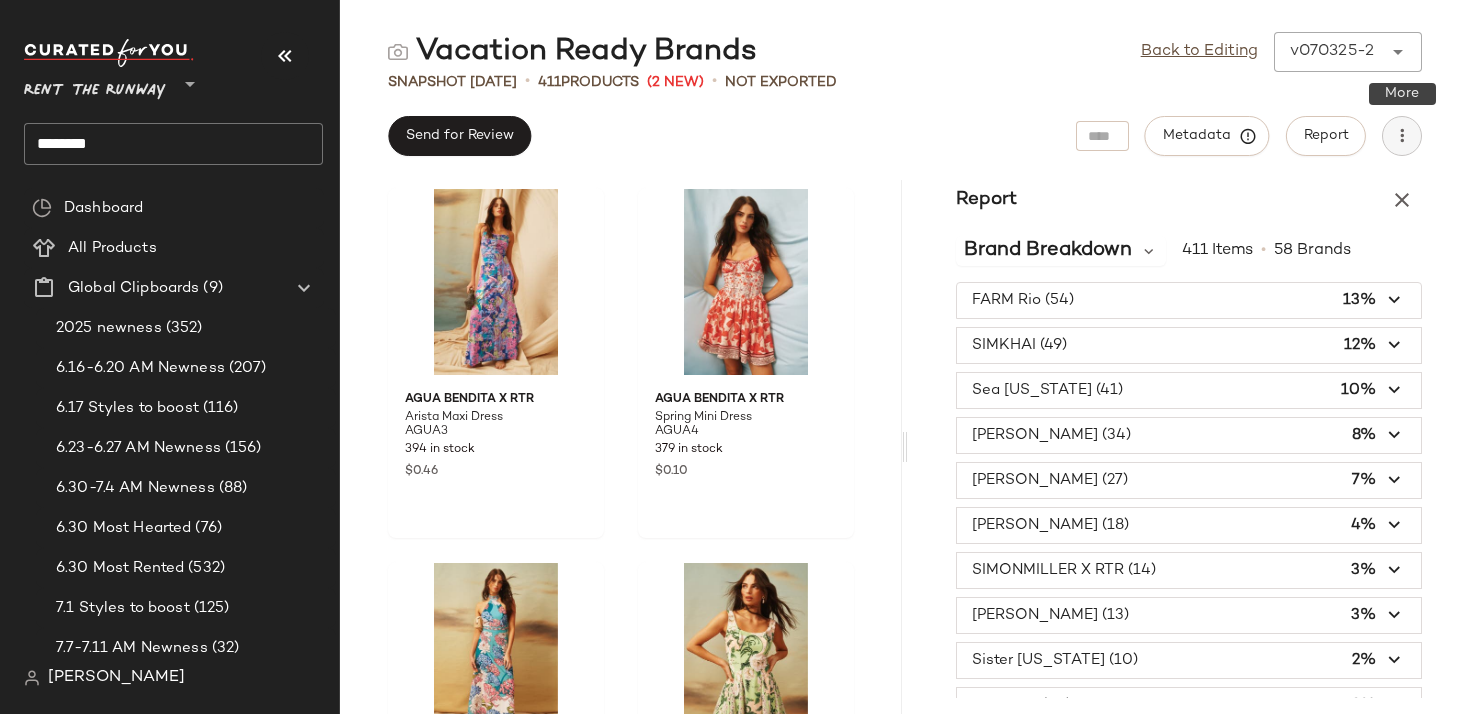 click 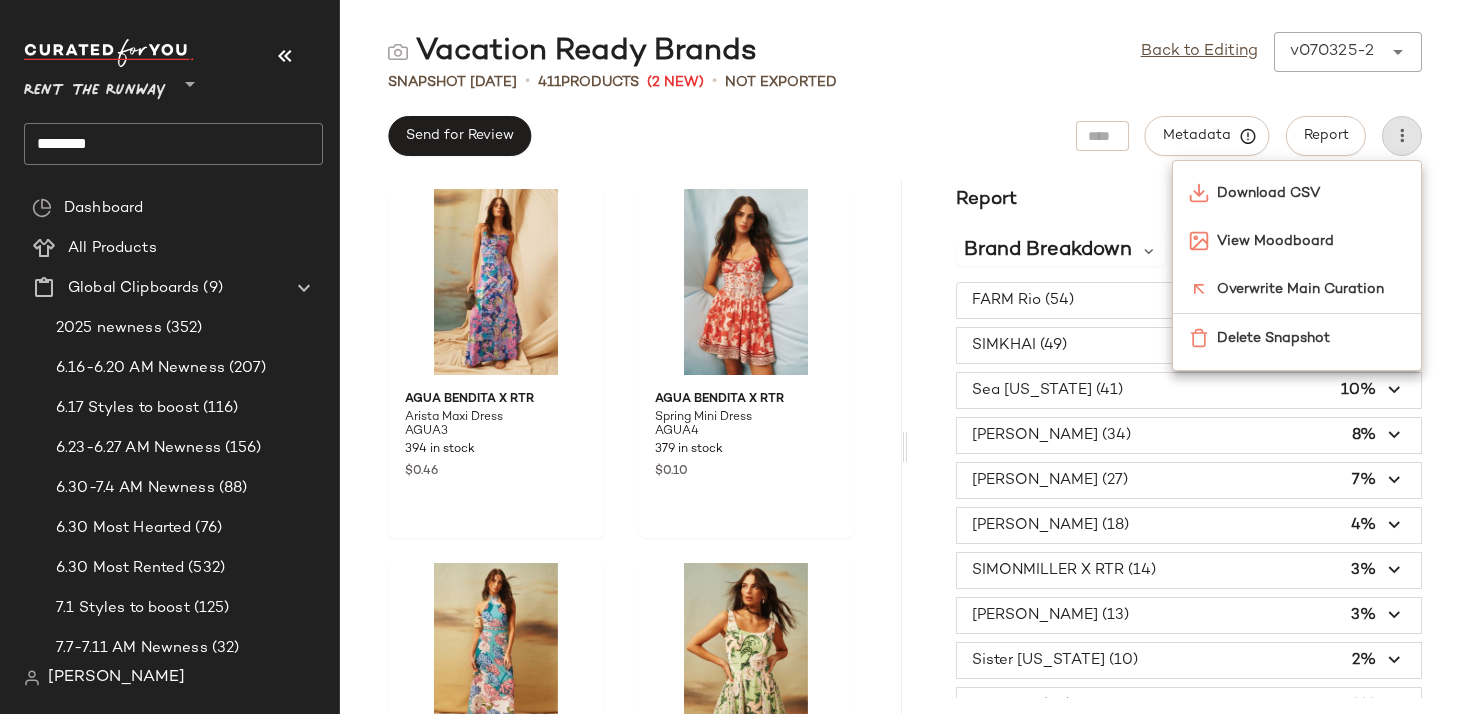 click on "Report" at bounding box center (1189, 200) 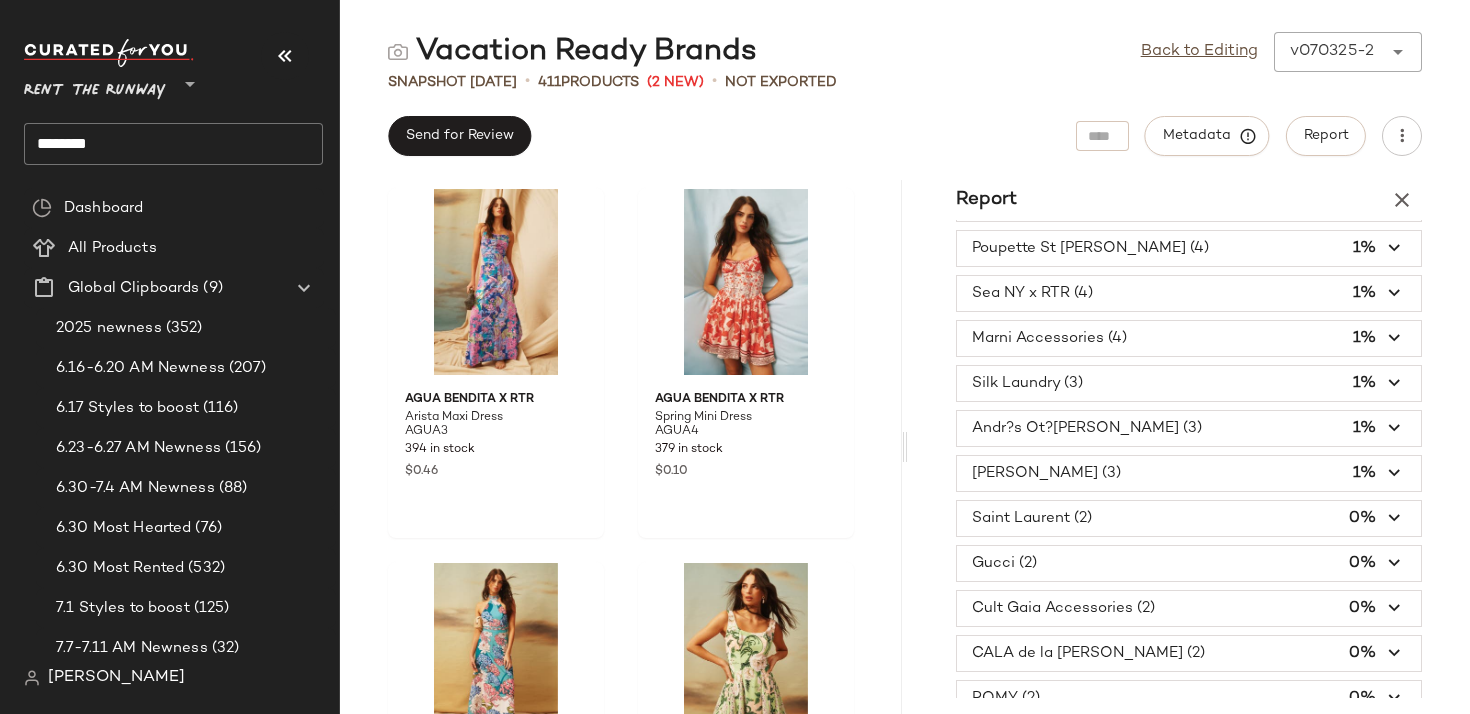scroll, scrollTop: 0, scrollLeft: 0, axis: both 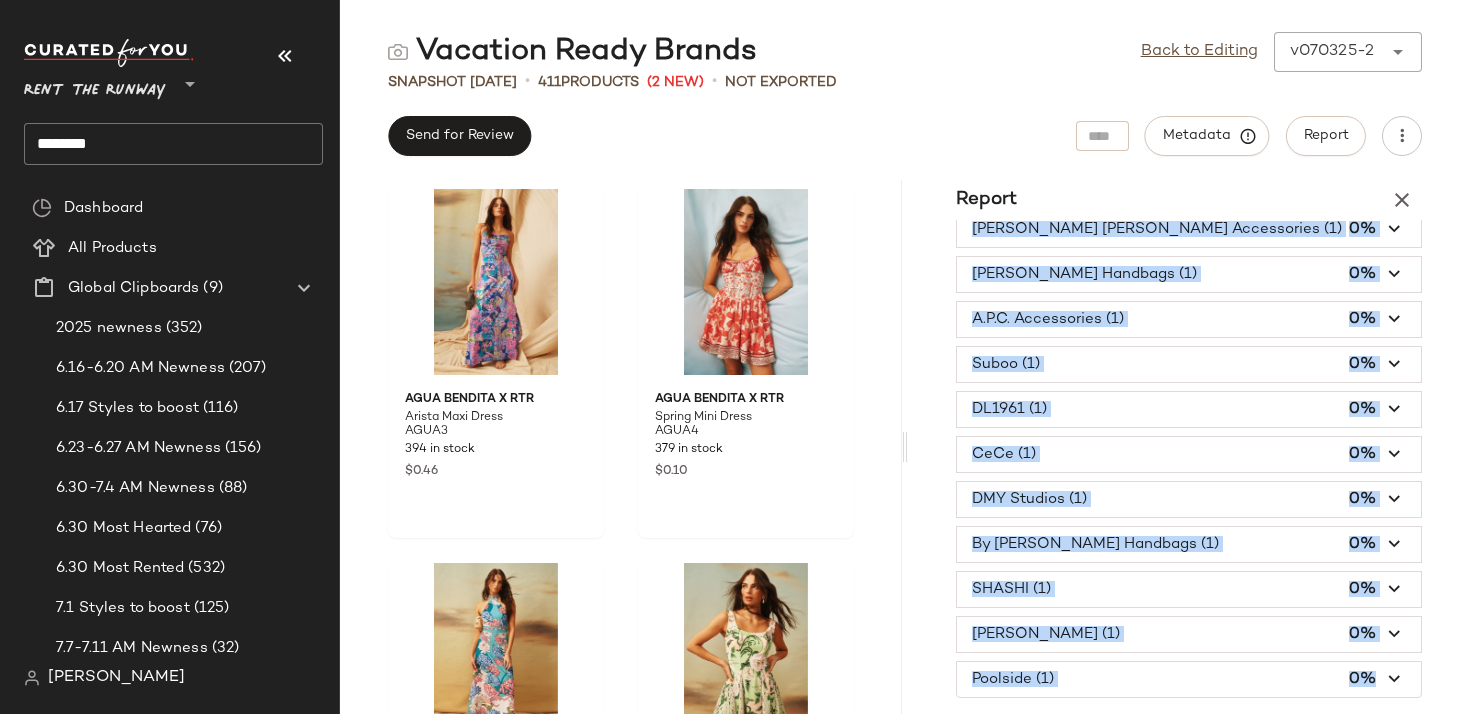 drag, startPoint x: 944, startPoint y: 281, endPoint x: 1229, endPoint y: 707, distance: 512.54364 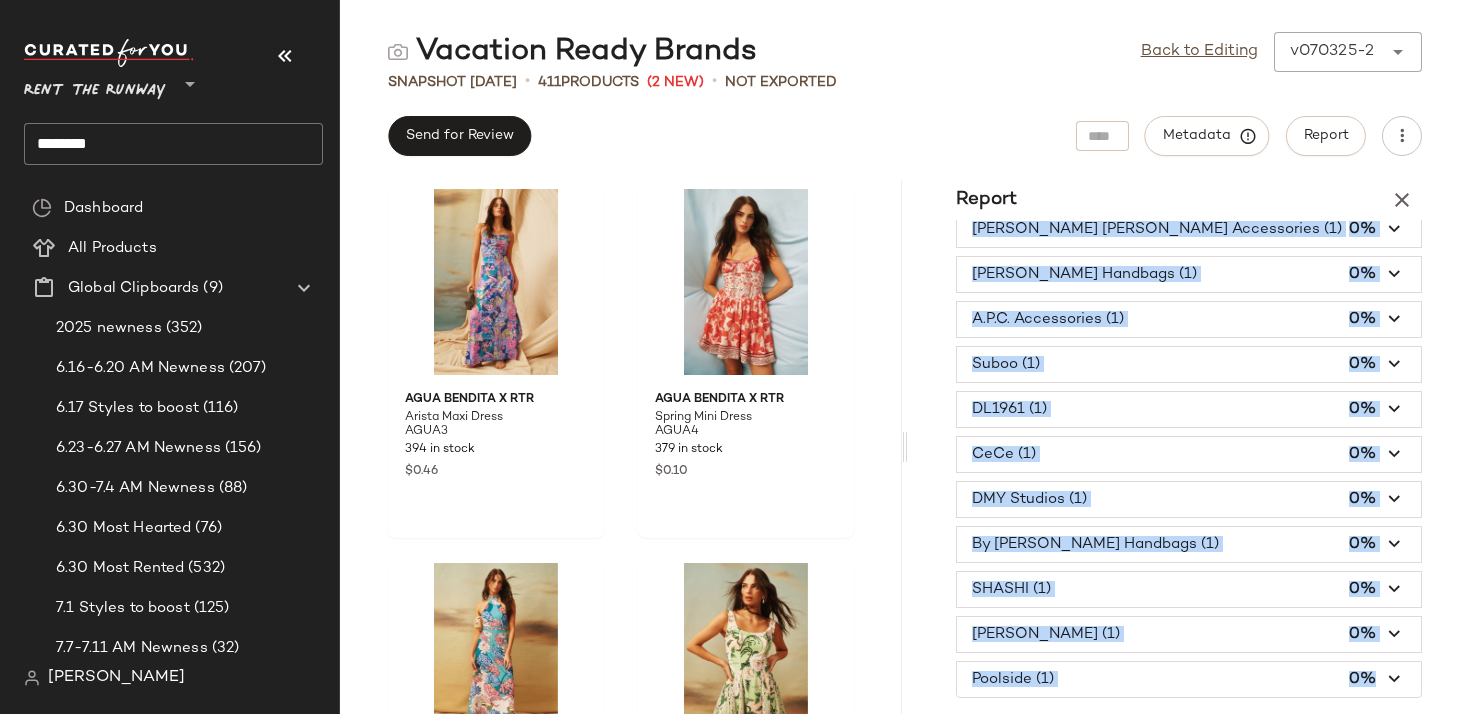 click on "FARM Rio (54)  13% SIMKHAI (49)  12% Sea [US_STATE] (41)  10% [PERSON_NAME] (34)  8% [PERSON_NAME] (27)  7% [PERSON_NAME] (18)  4% SIMONMILLER X RTR (14)  3% [PERSON_NAME] (13)  3% Sister [US_STATE] (10)  2% AL?MAIS (10)  2% Untitled in Motion (10)  2% SZ Blockprints (9)  2% Soleil Soleil (9)  2% Agua Bendita x RTR (8)  2% Just BEE Queen (8)  2% Agua Bendita (6)  1% [PERSON_NAME] World (5)  1% [PERSON_NAME] (5)  1% The Wolf Gang (5)  1% [PERSON_NAME] (5)  1% Agua by Agua Bendita (5)  1% Staud Accessories (4)  1% Poupette St [PERSON_NAME] (4)  1% Sea NY x RTR (4)  1% Marni Accessories (4)  1% Silk Laundry (3)  1% Andr?s Ot?[PERSON_NAME] (3)  1% [PERSON_NAME] (3)  1% Saint Laurent (2)  0% Gucci (2)  0% Cult Gaia Accessories (2)  0% CALA de la [PERSON_NAME] (2)  0% [DEMOGRAPHIC_DATA] (2)  0% [PERSON_NAME] (2)  0% SIMONMILLER Accessories (2)  0% Maje (2)  0% [PERSON_NAME] (2)  0% [PERSON_NAME] Accessories (2)  0% [PERSON_NAME] (2)  0% Loewe (1)  0% THEMOIRe? (1)  0% [PERSON_NAME] Accessories (1)  0% [PERSON_NAME] (1)  0% GANNI (1)  0% Le Specs (1)  0% Furla (1)  0% Ala?a (1)  0%" at bounding box center [1189, -603] 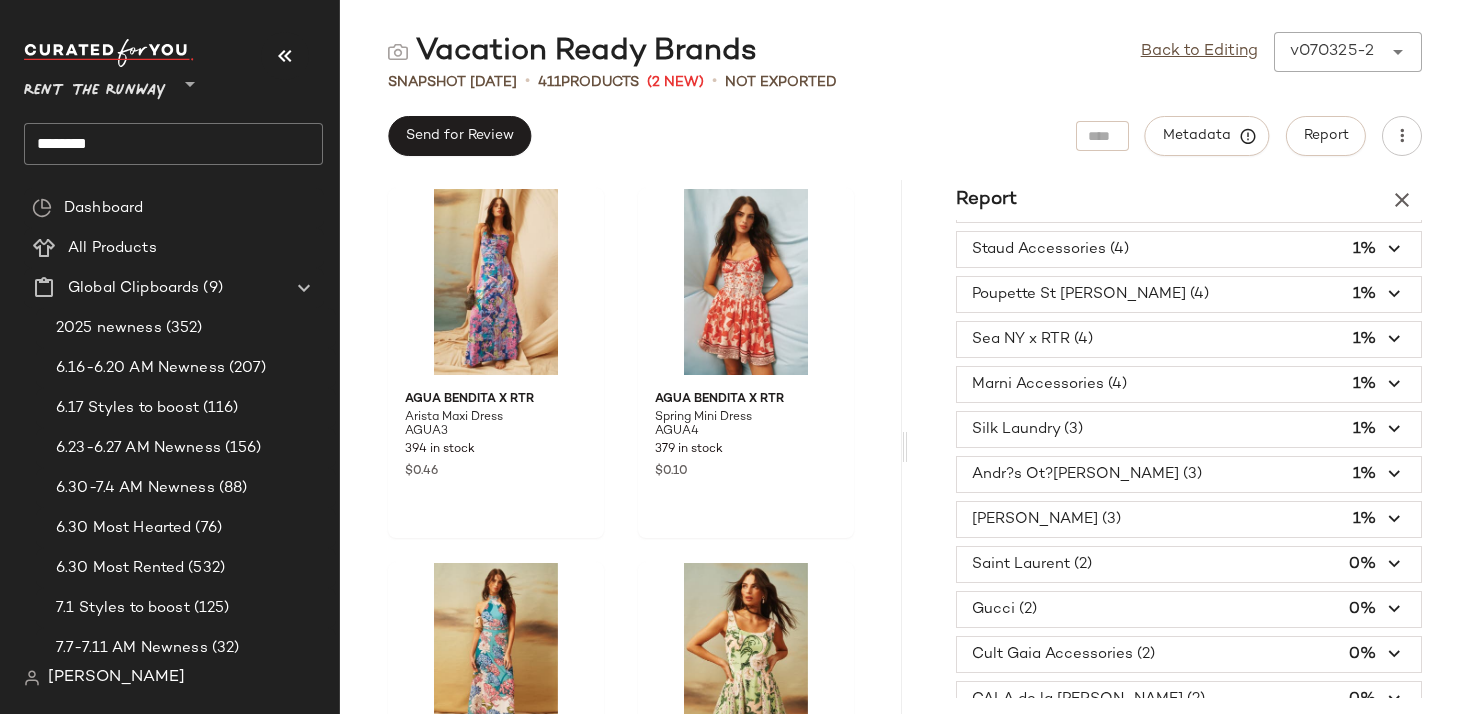 scroll, scrollTop: 982, scrollLeft: 0, axis: vertical 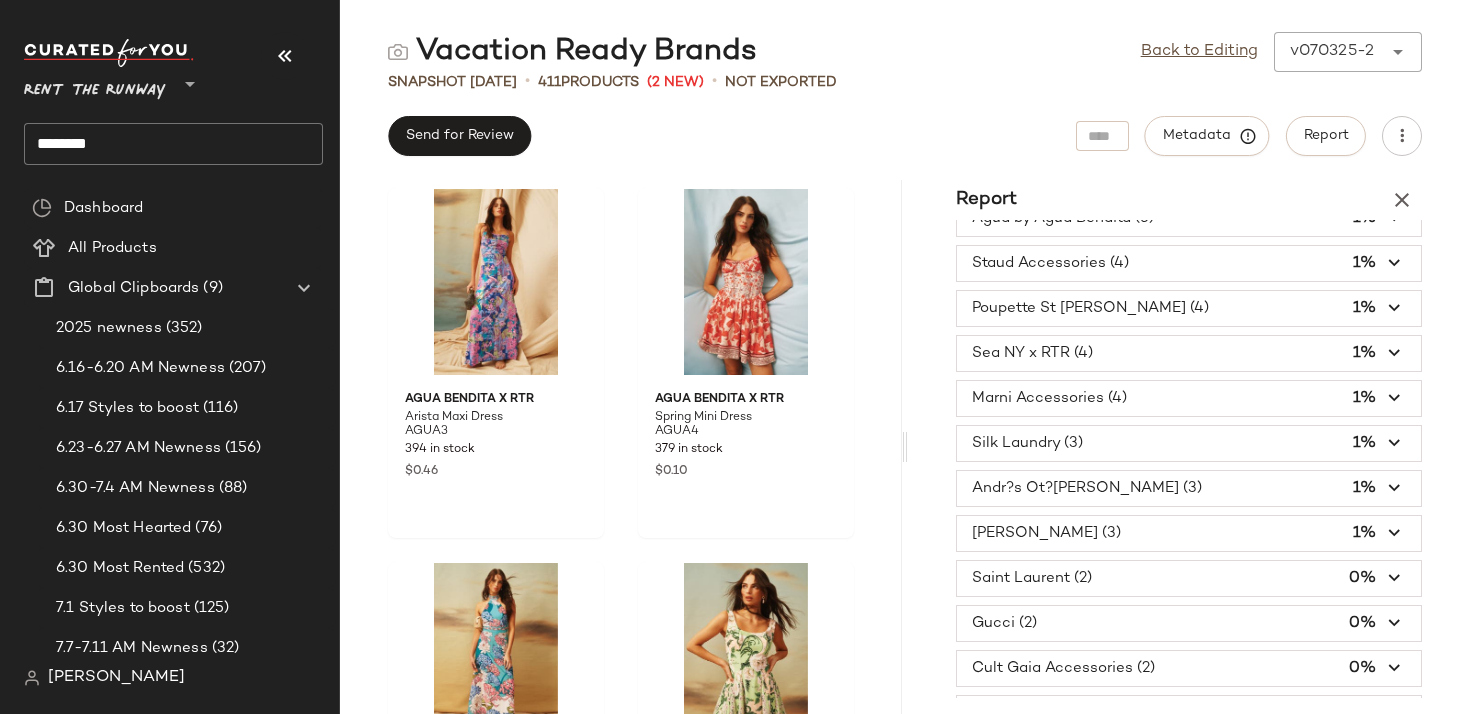 click at bounding box center [1189, 488] 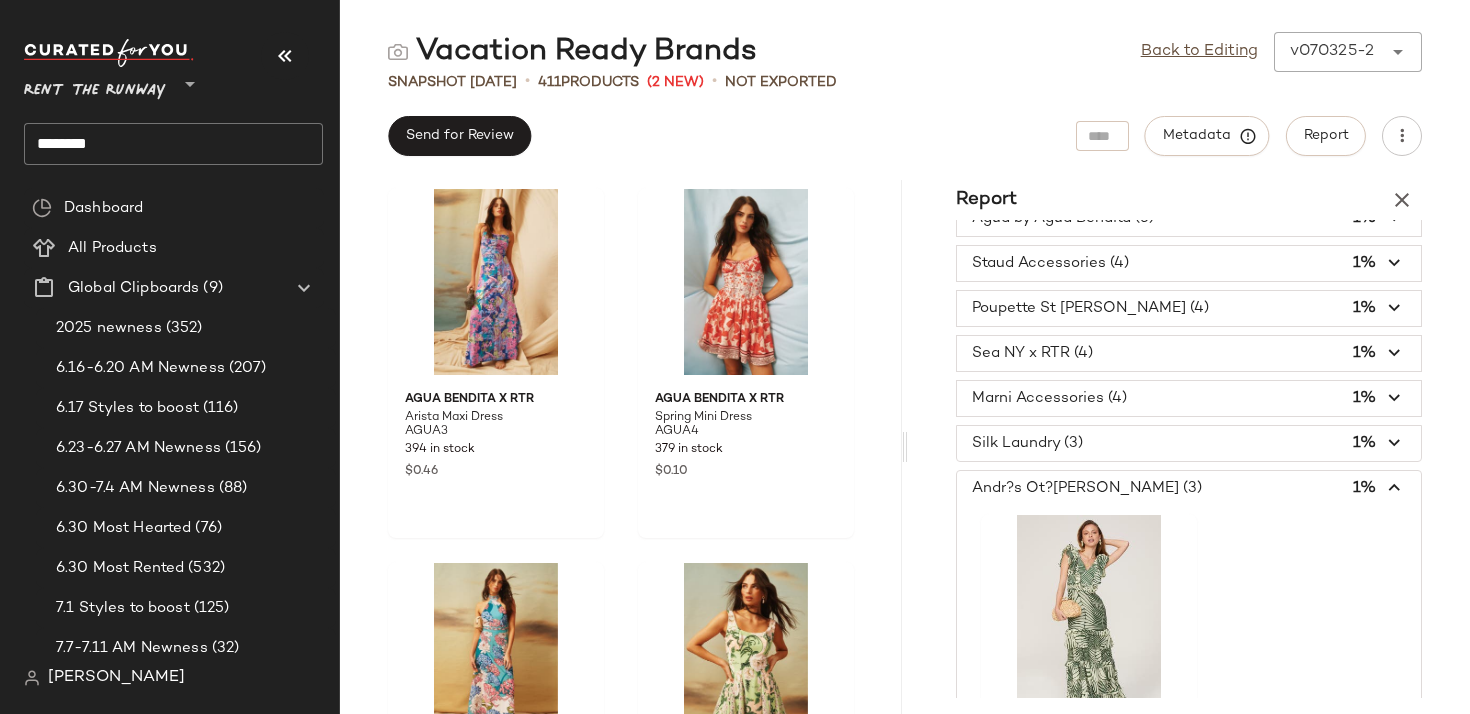 click at bounding box center [1189, 488] 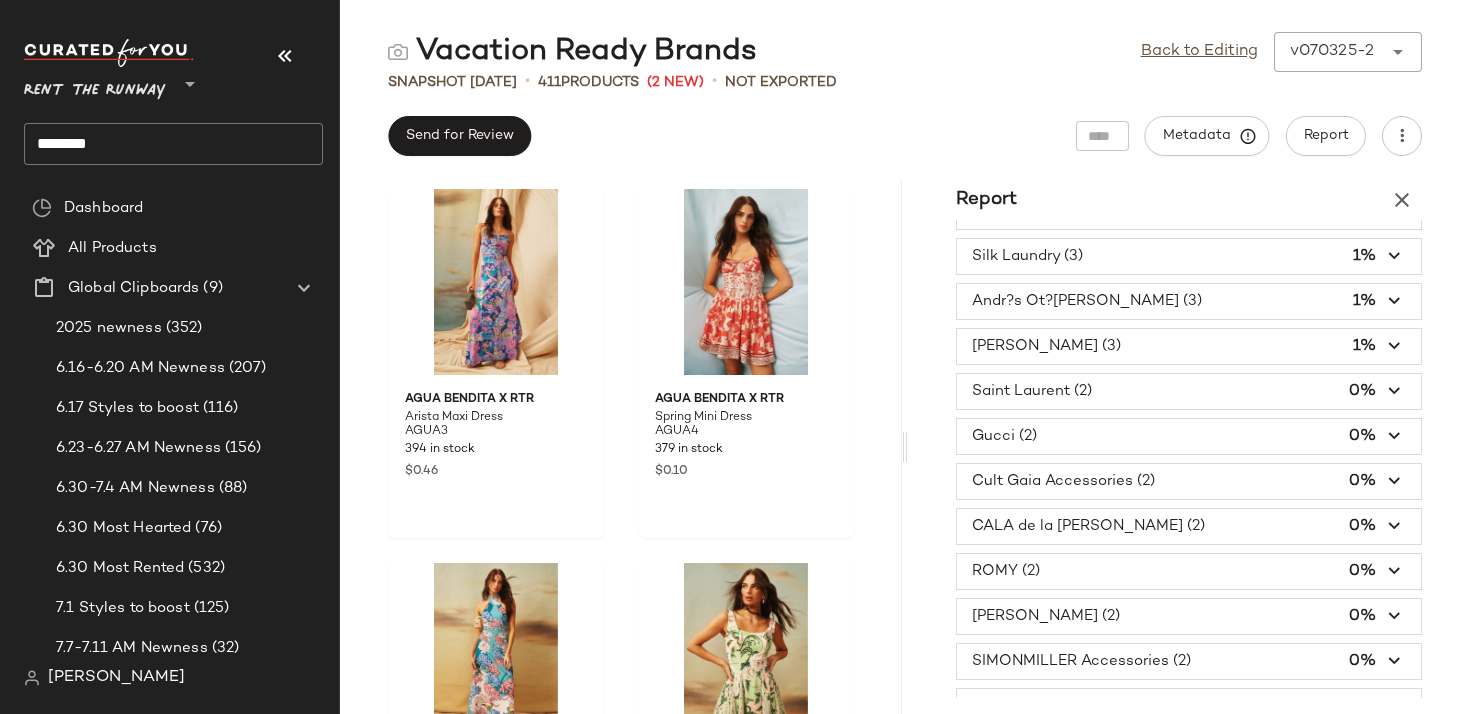 scroll, scrollTop: 1171, scrollLeft: 0, axis: vertical 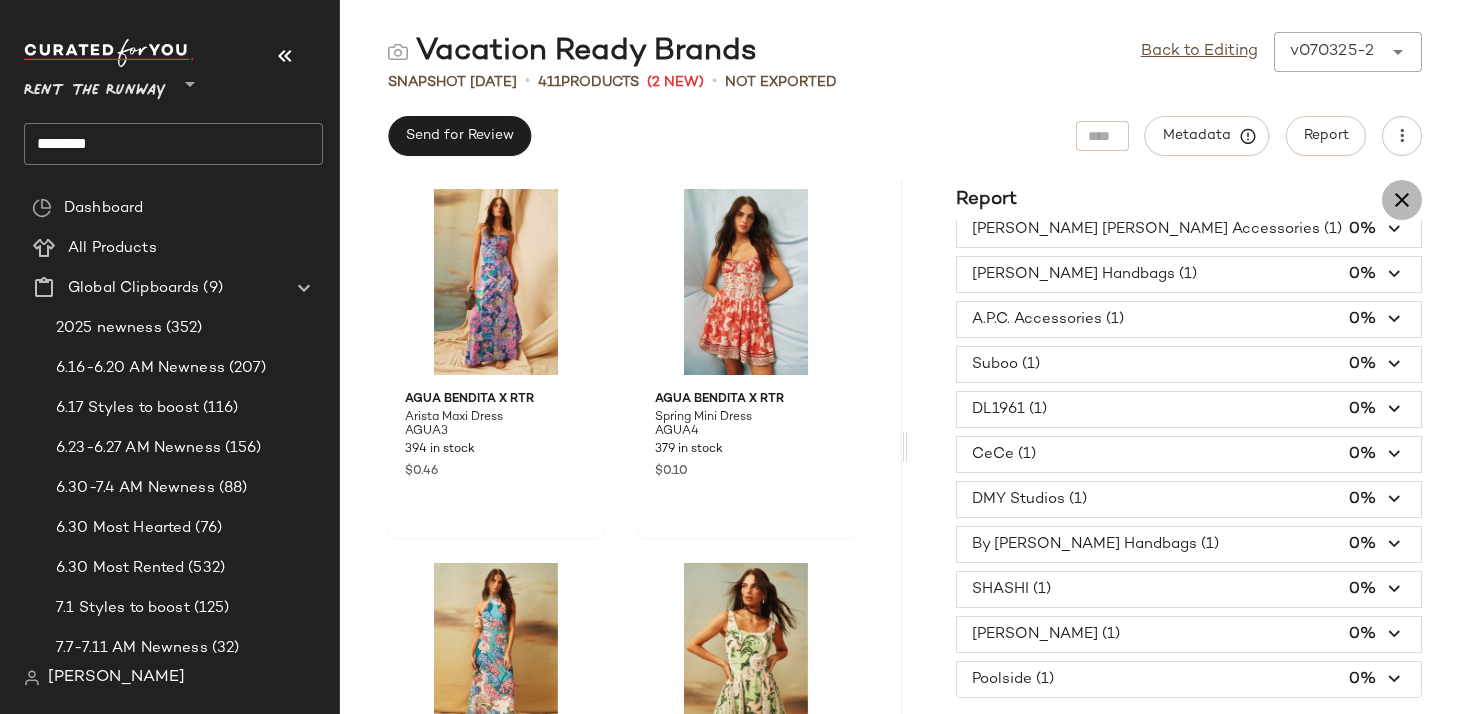 click at bounding box center [1402, 200] 